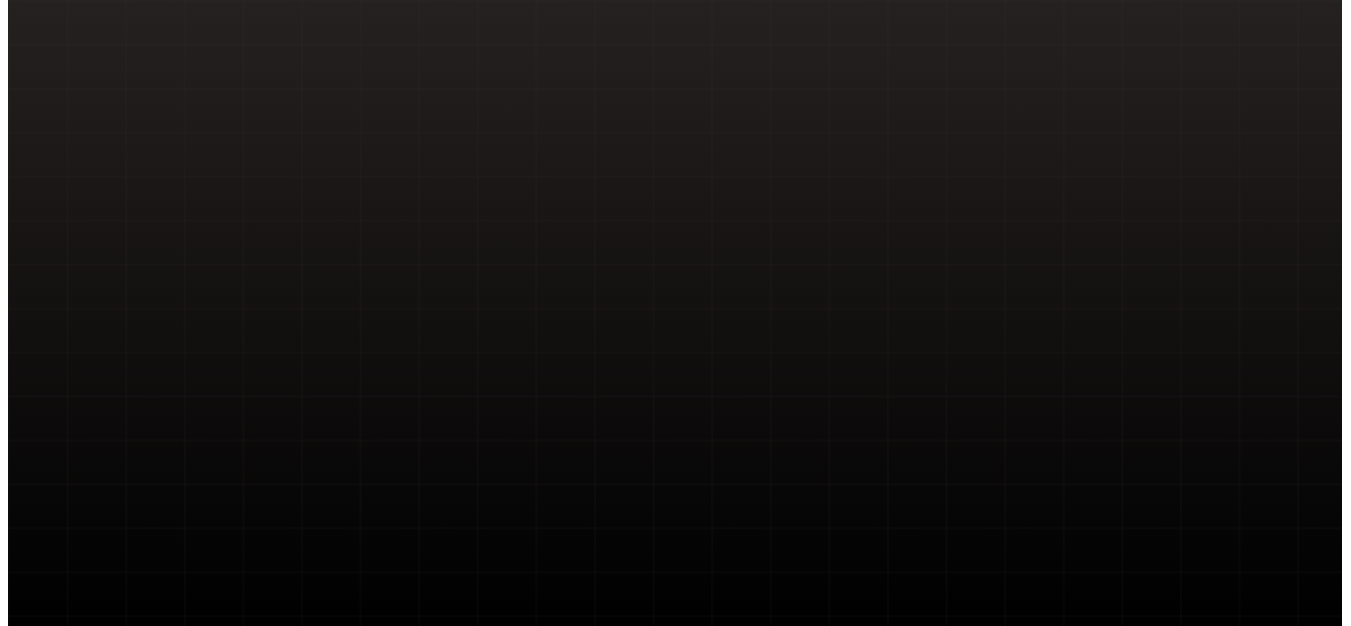 scroll, scrollTop: 0, scrollLeft: 0, axis: both 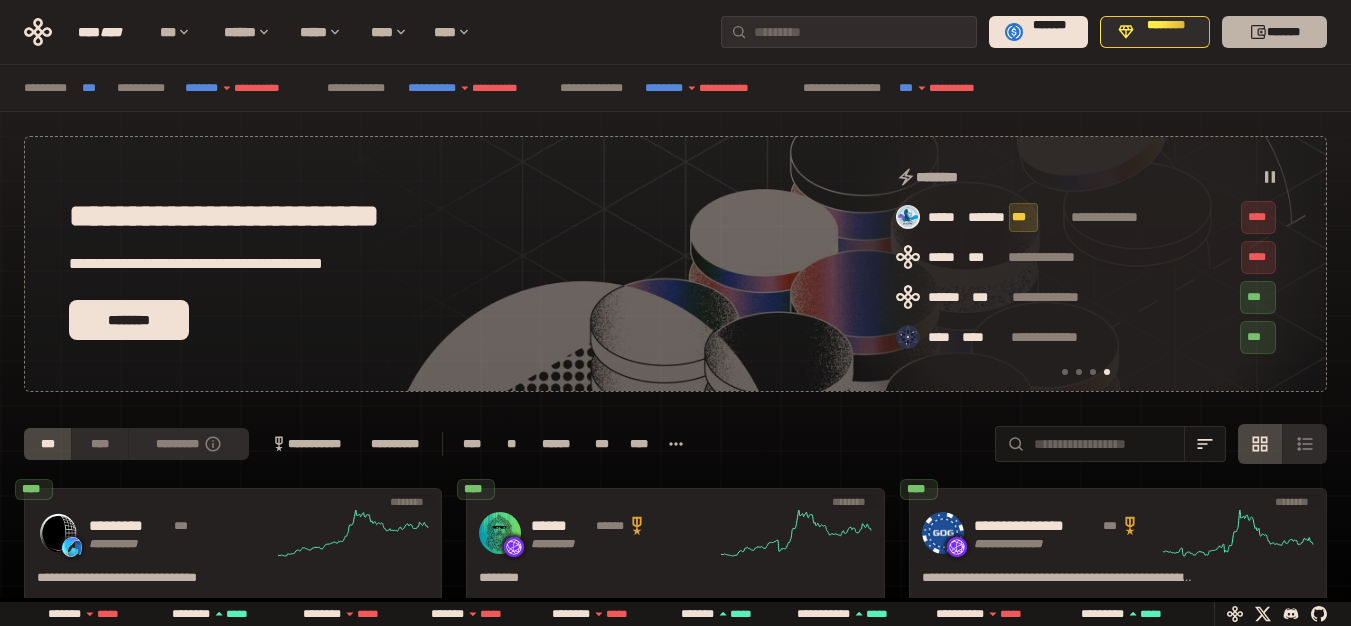 click on "*******" at bounding box center (1274, 32) 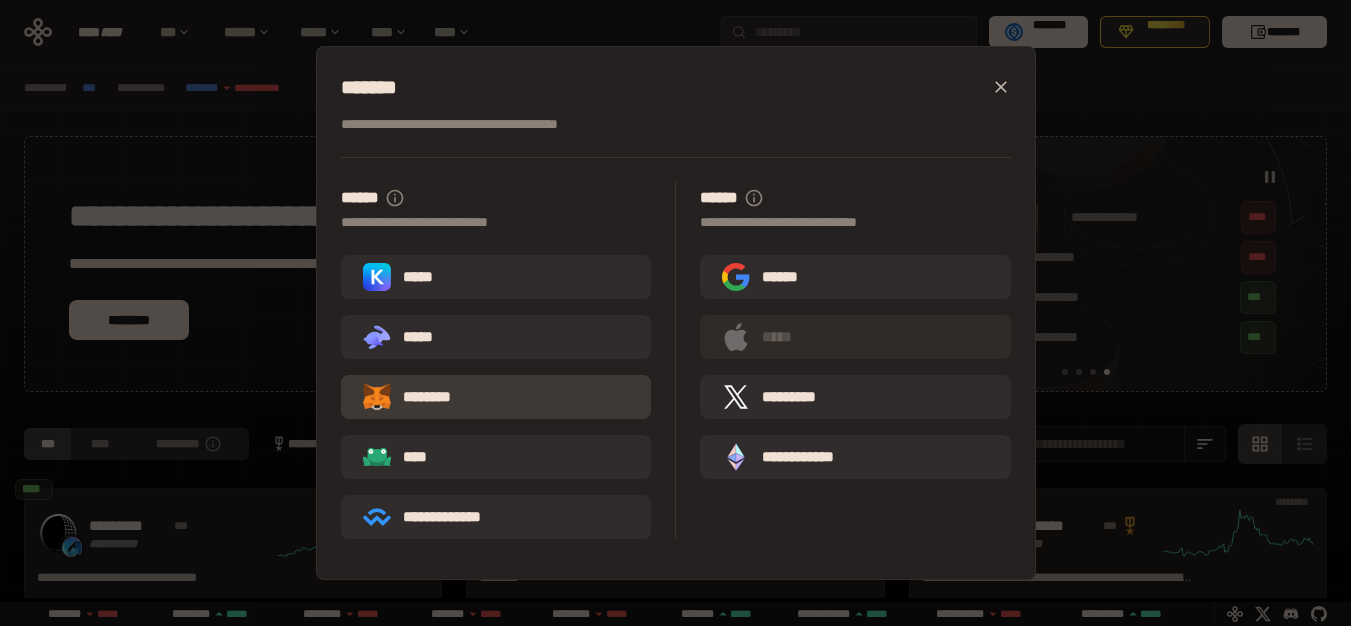click on "********" at bounding box center (496, 397) 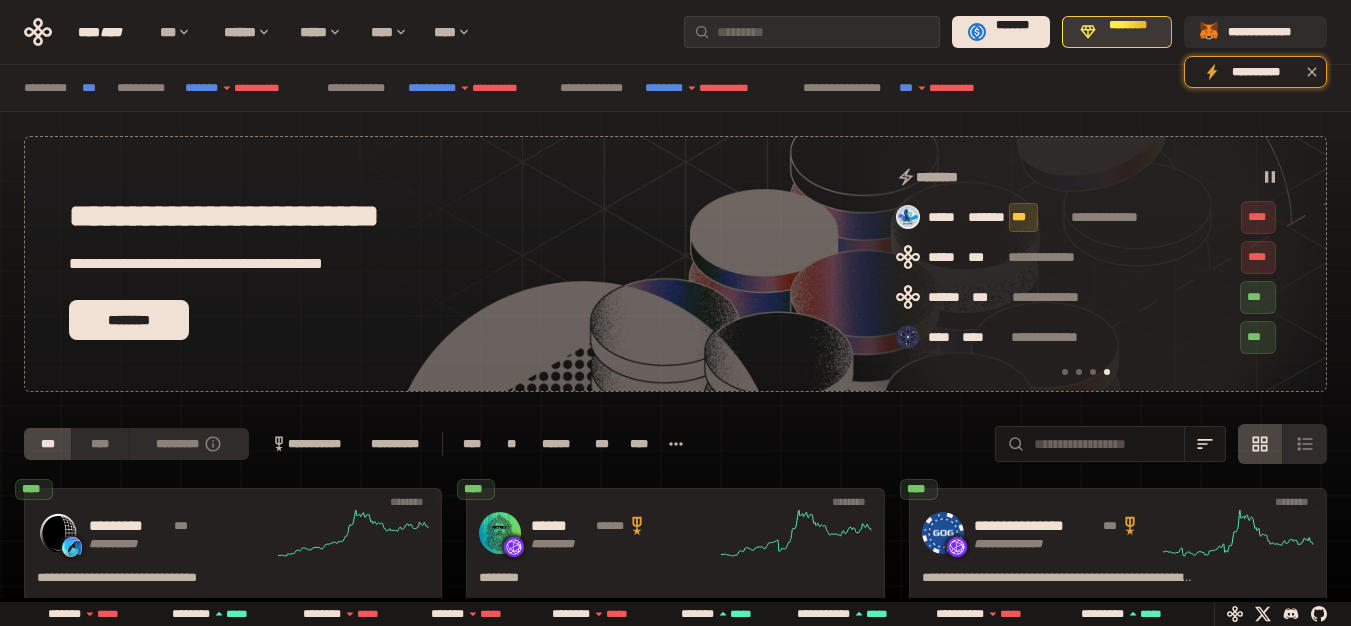 scroll, scrollTop: 0, scrollLeft: 973, axis: horizontal 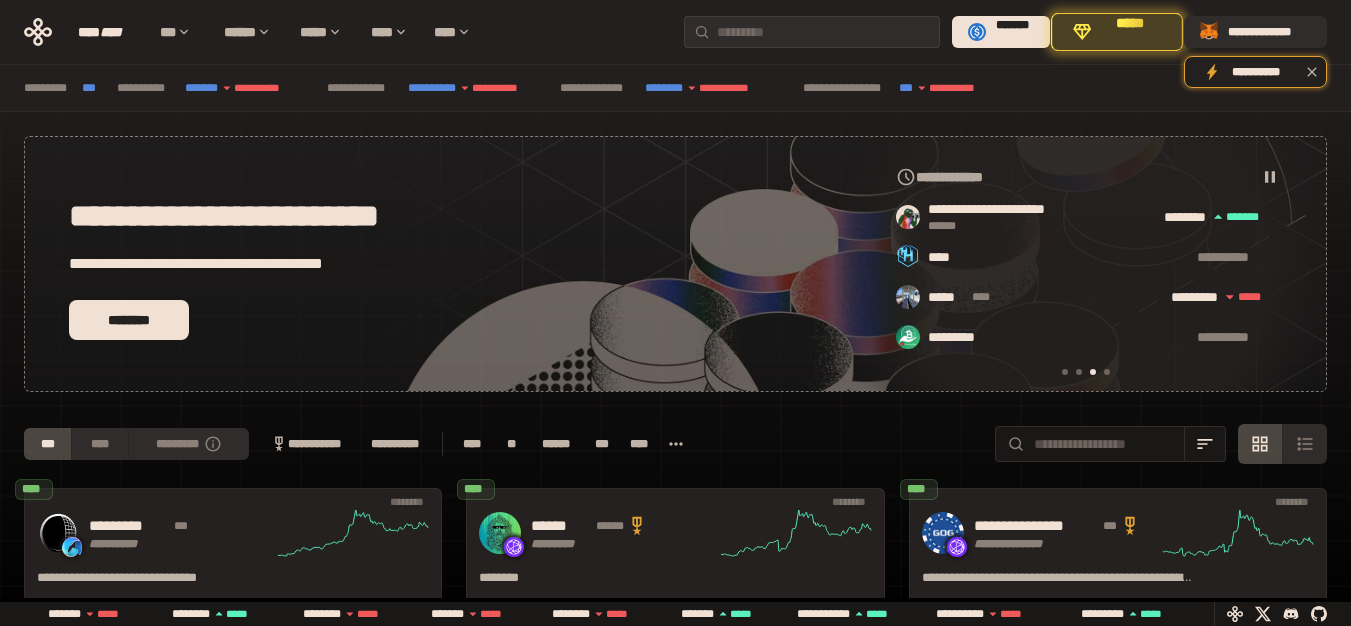 click on "*****" at bounding box center (1130, 32) 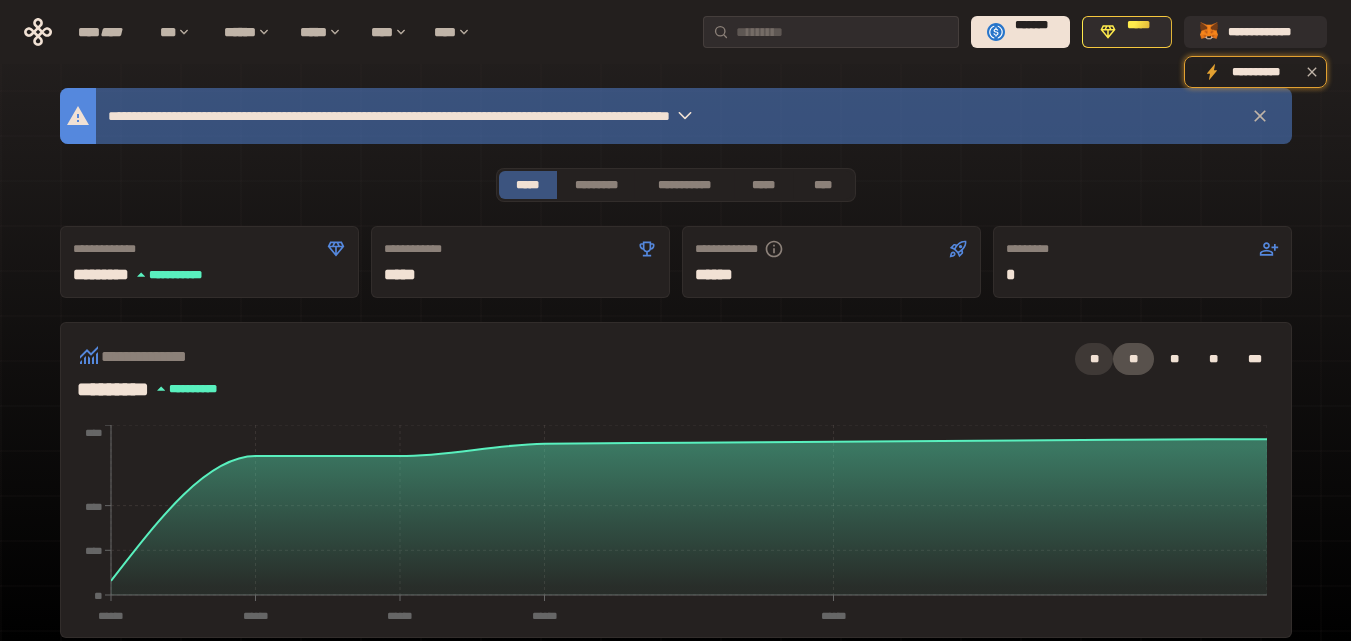 click on "**" at bounding box center (1094, 359) 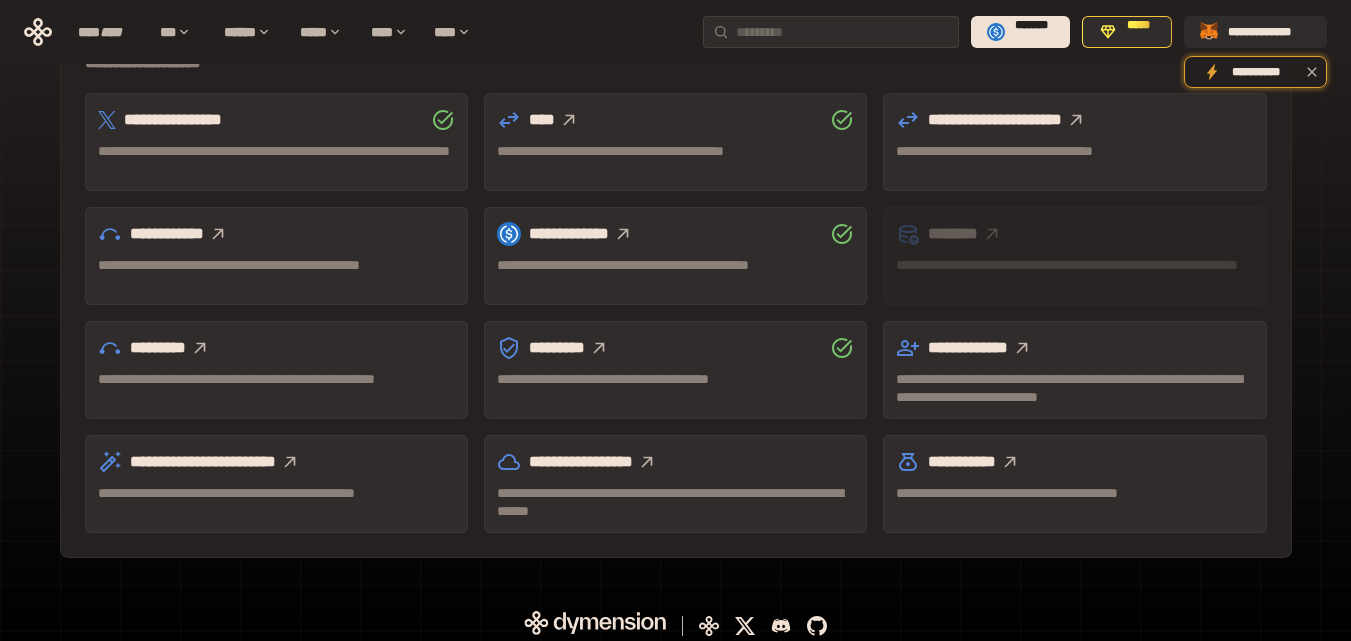 scroll, scrollTop: 647, scrollLeft: 0, axis: vertical 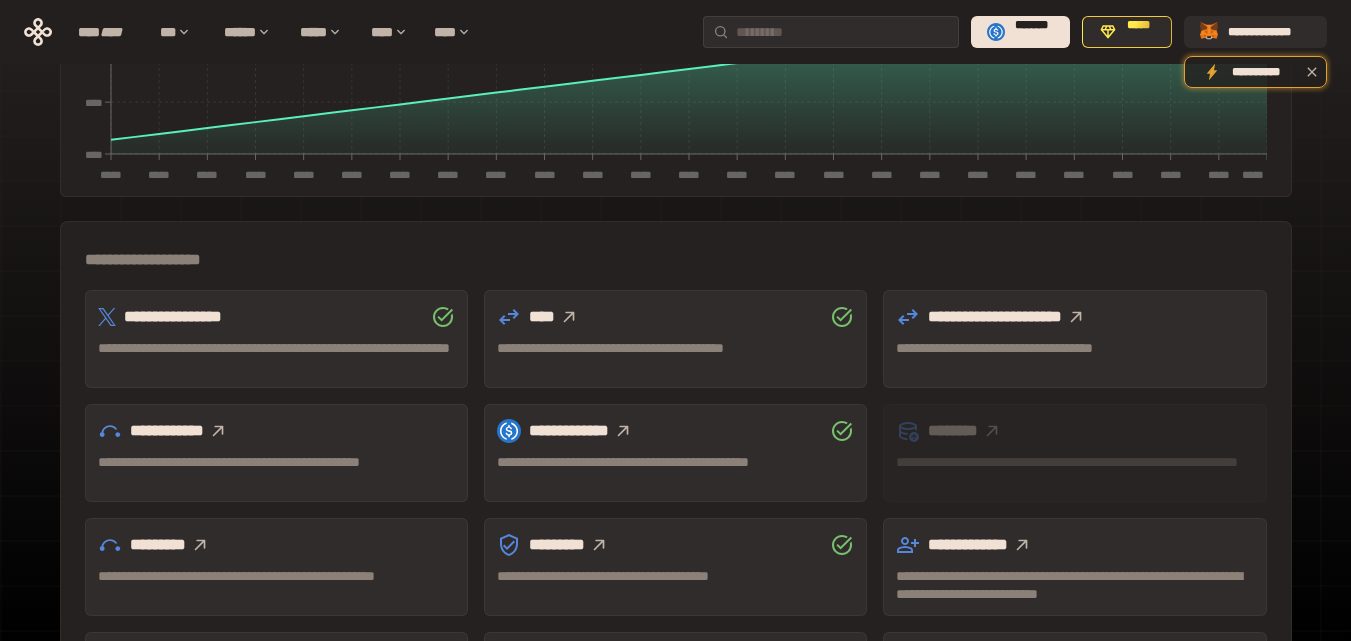 click 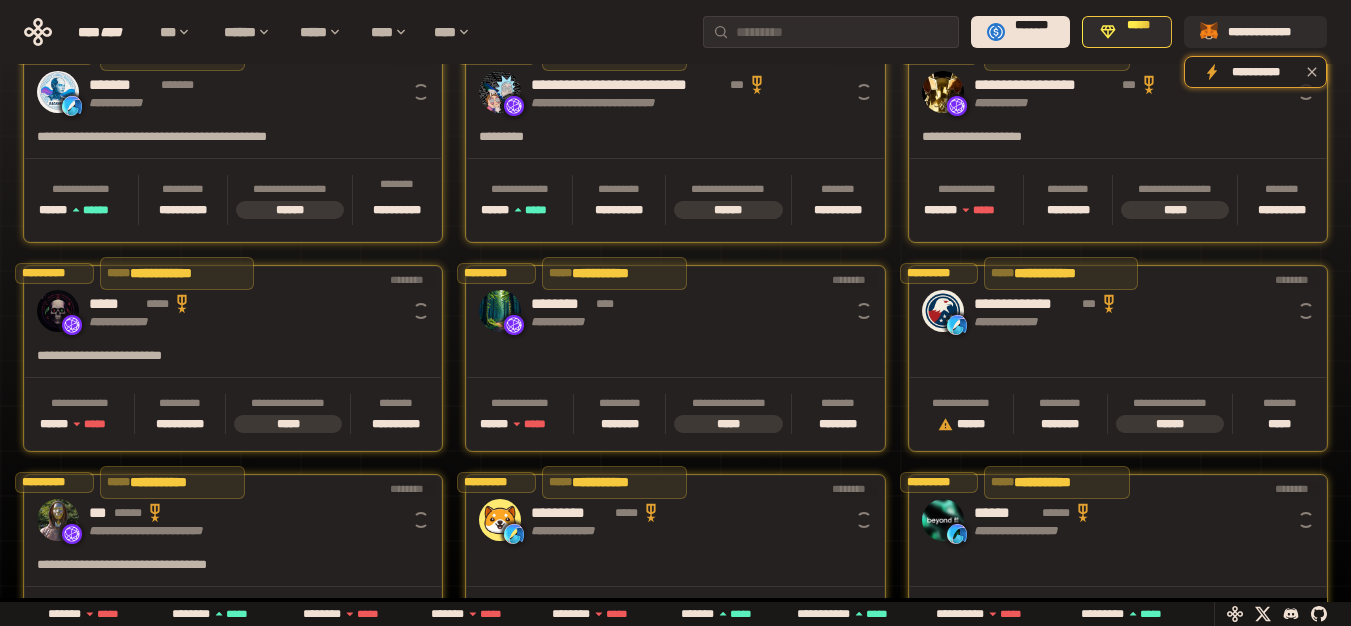 scroll, scrollTop: 0, scrollLeft: 16, axis: horizontal 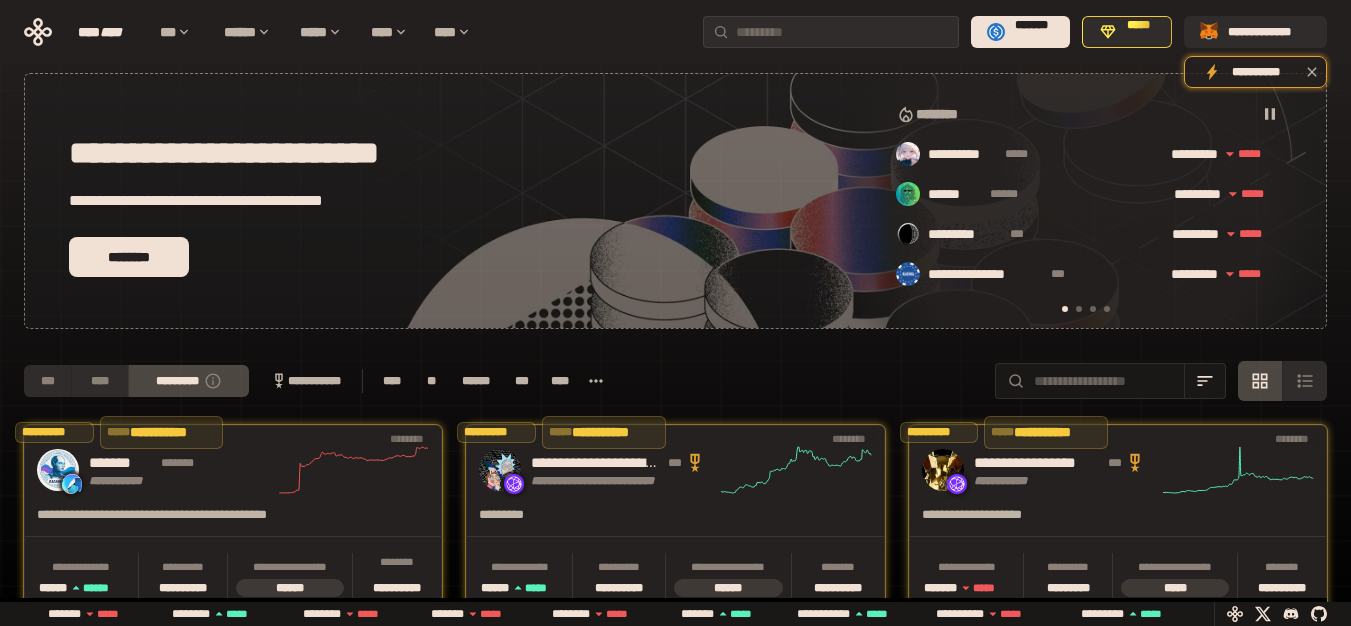 click on "**********" at bounding box center (305, 381) 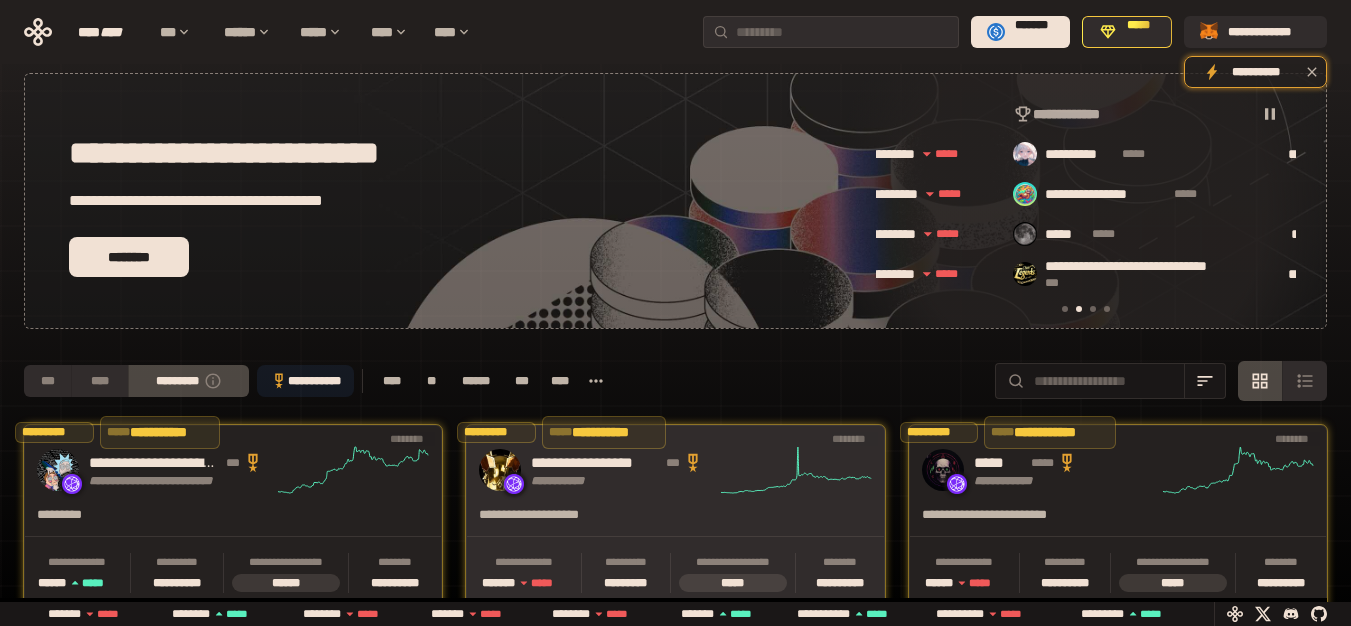 scroll, scrollTop: 0, scrollLeft: 436, axis: horizontal 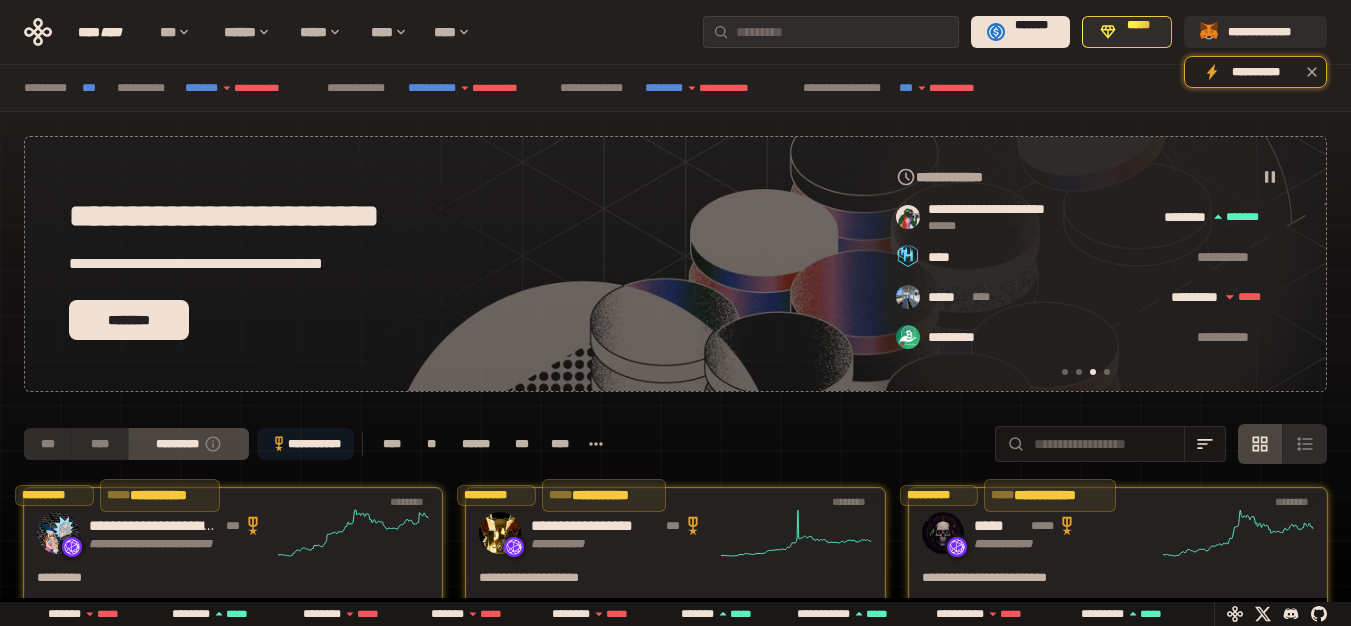 click on "**" at bounding box center [432, 444] 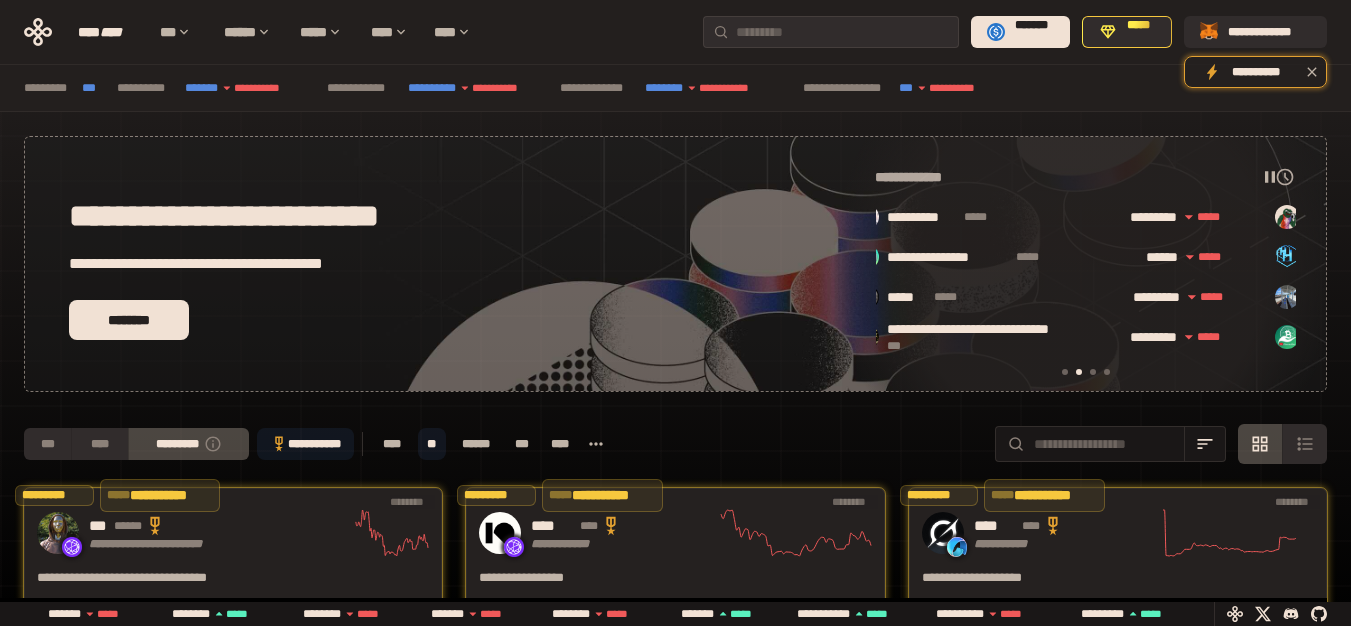 scroll, scrollTop: 0, scrollLeft: 436, axis: horizontal 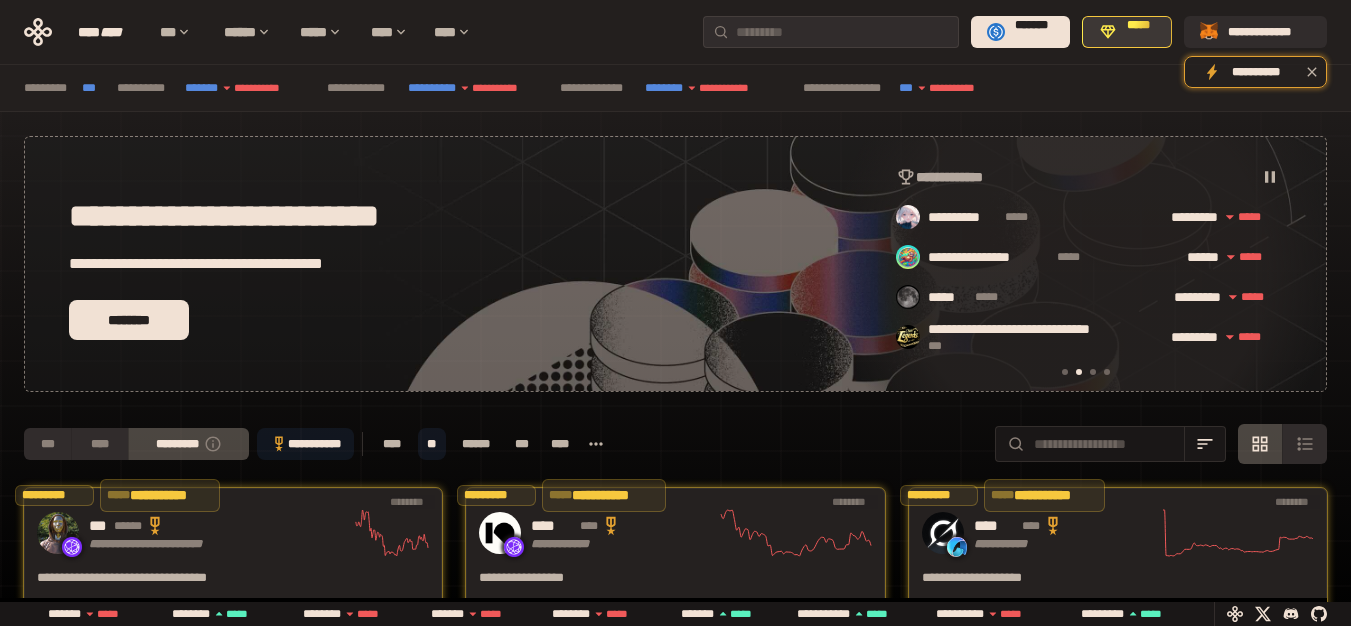 click on "*****" at bounding box center (1127, 32) 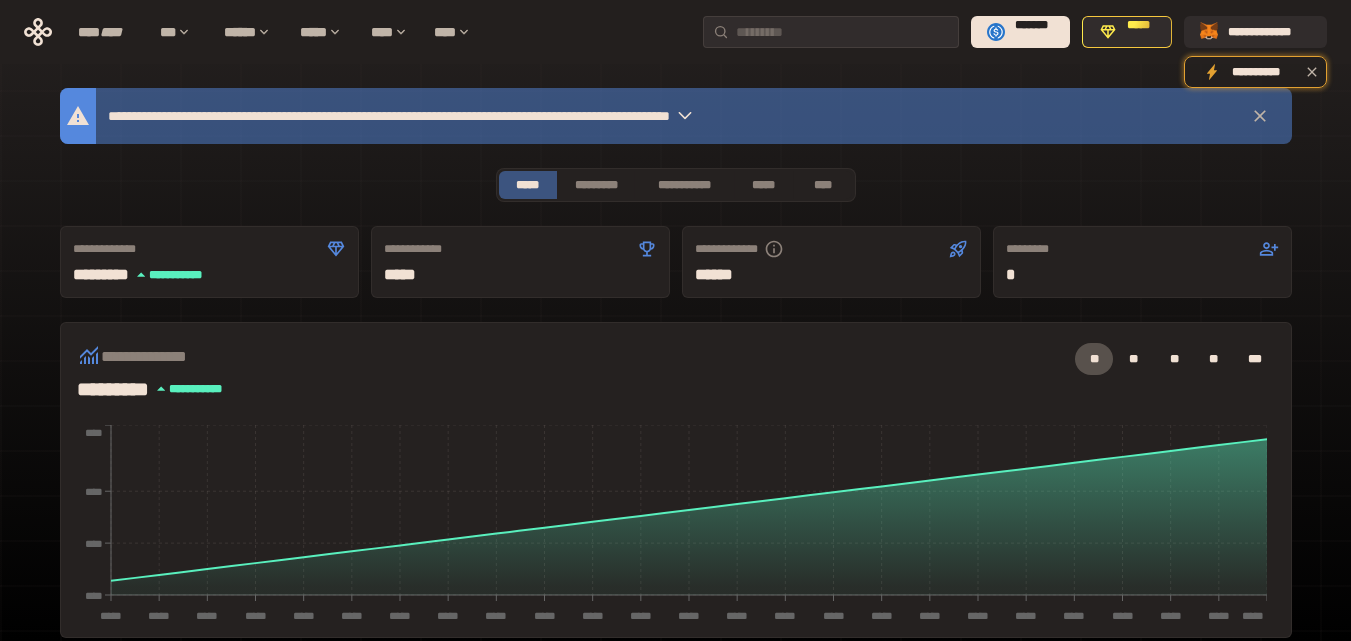 scroll, scrollTop: 113, scrollLeft: 0, axis: vertical 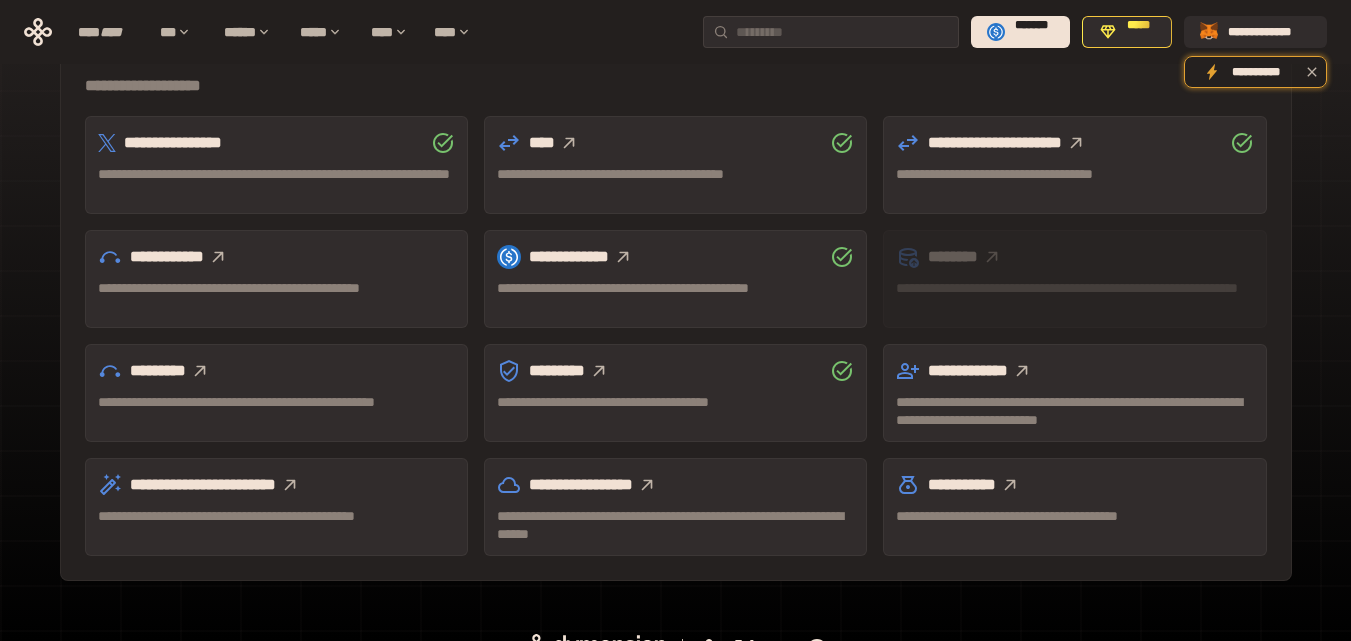 click 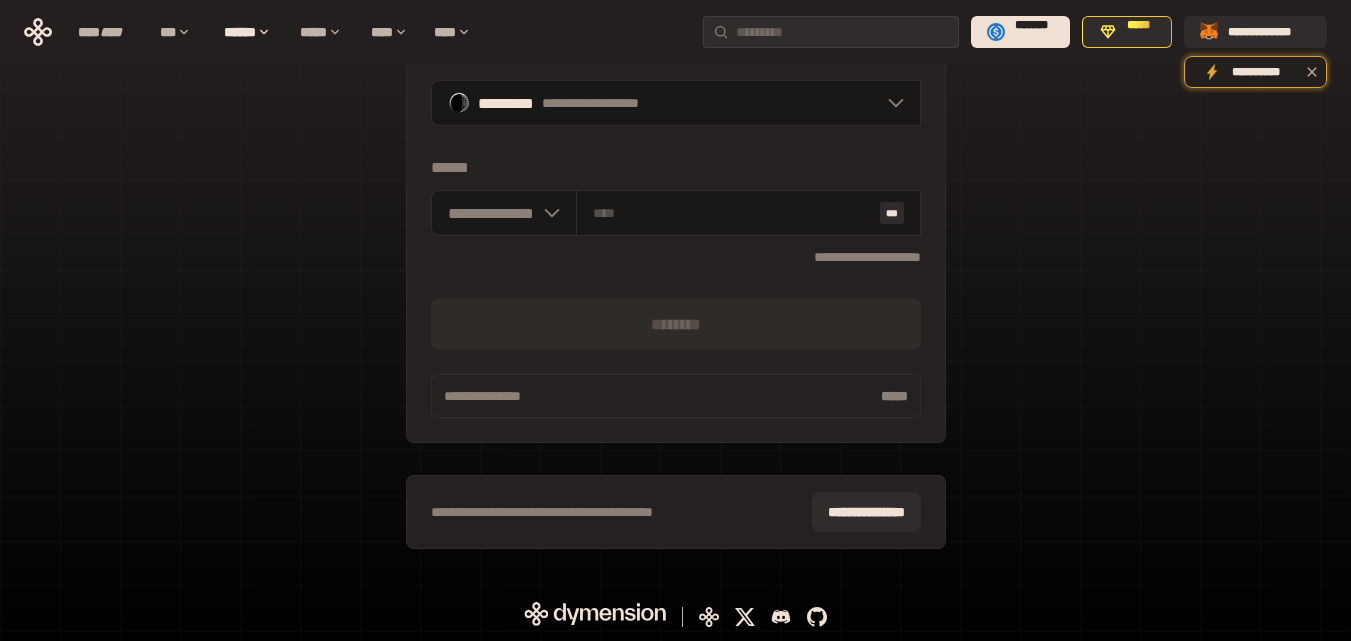 scroll, scrollTop: 233, scrollLeft: 0, axis: vertical 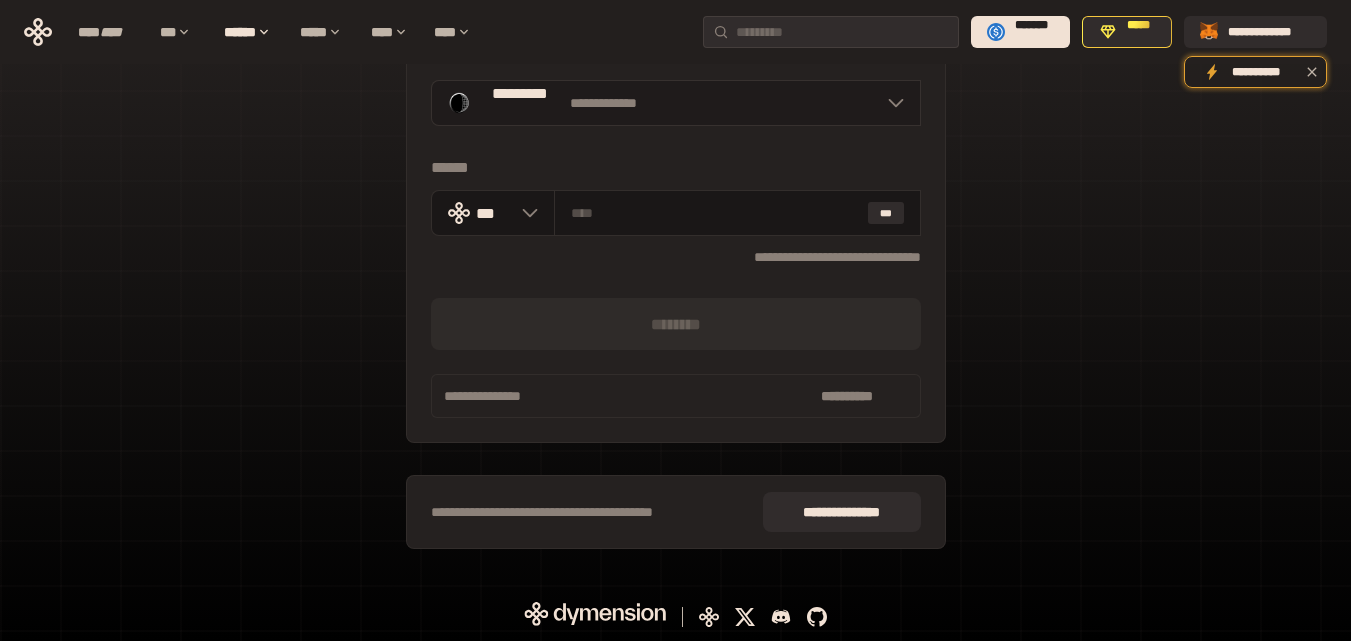 click 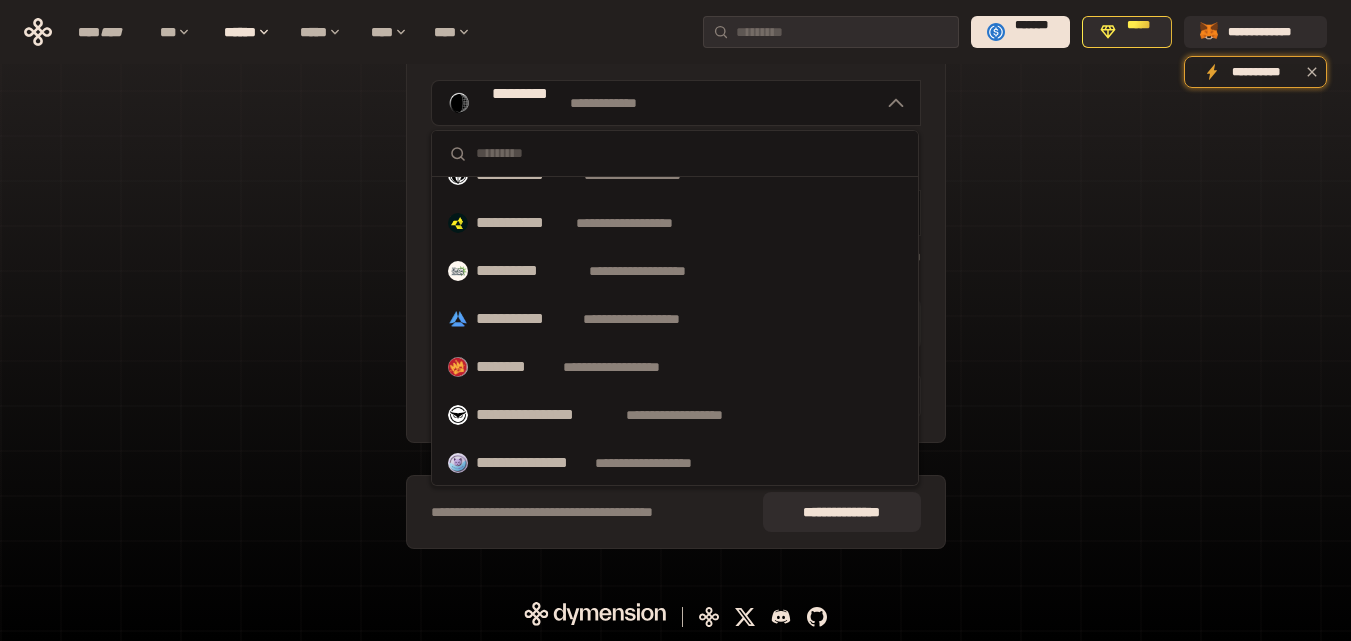 scroll, scrollTop: 175, scrollLeft: 0, axis: vertical 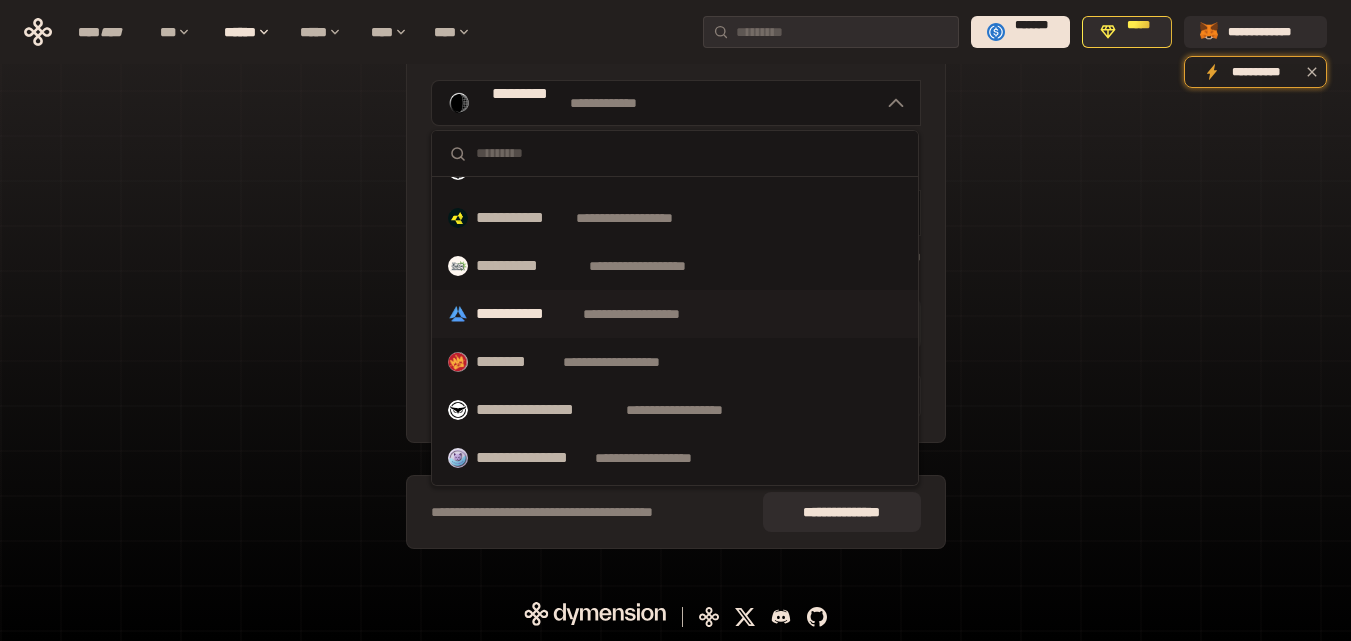 click on "**********" at bounding box center [650, 314] 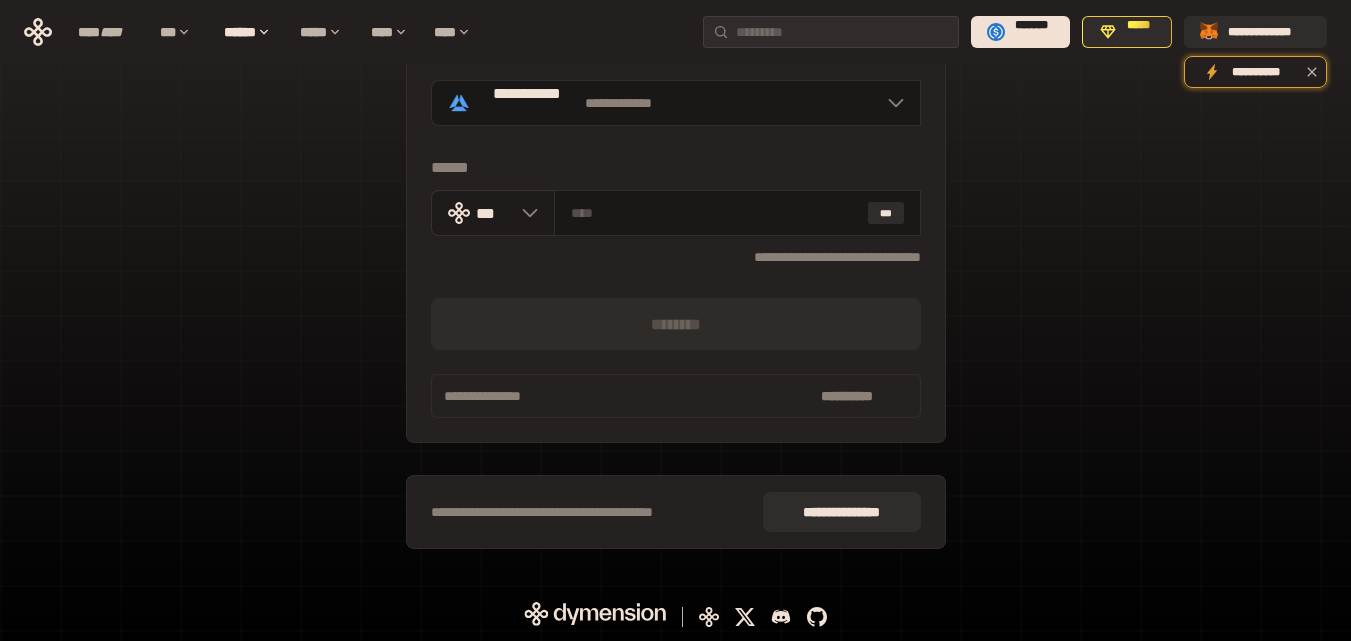 click on "***" at bounding box center (493, 213) 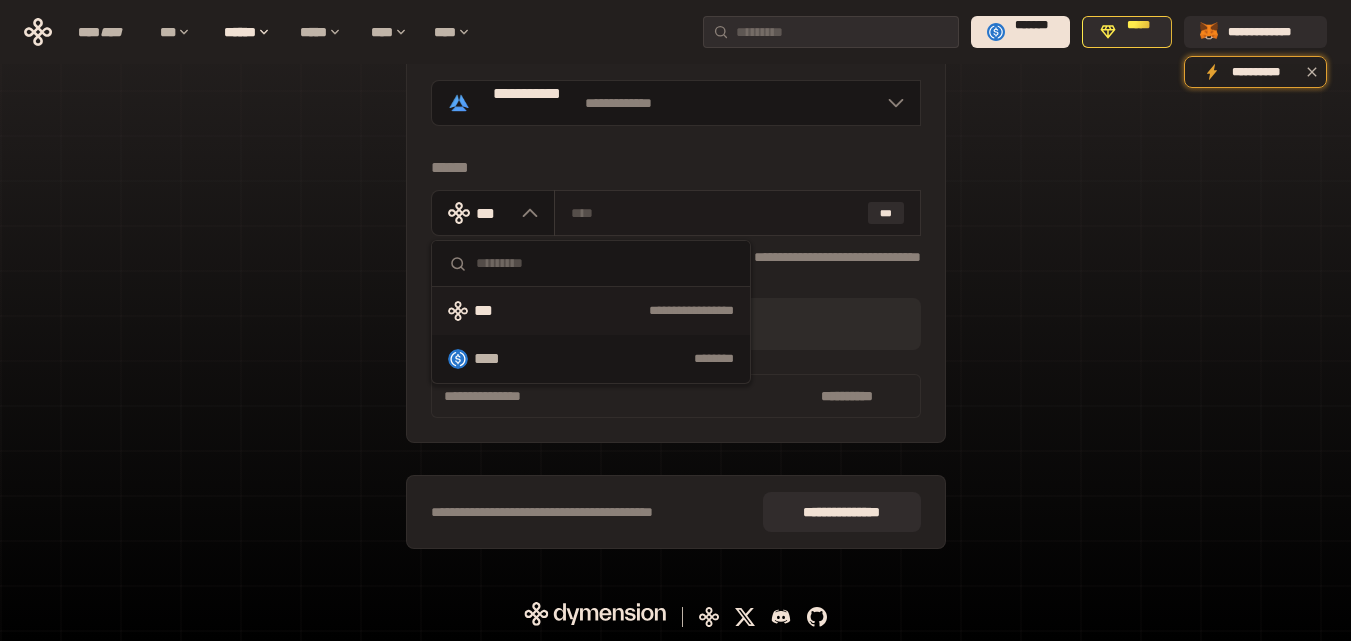 click at bounding box center [715, 213] 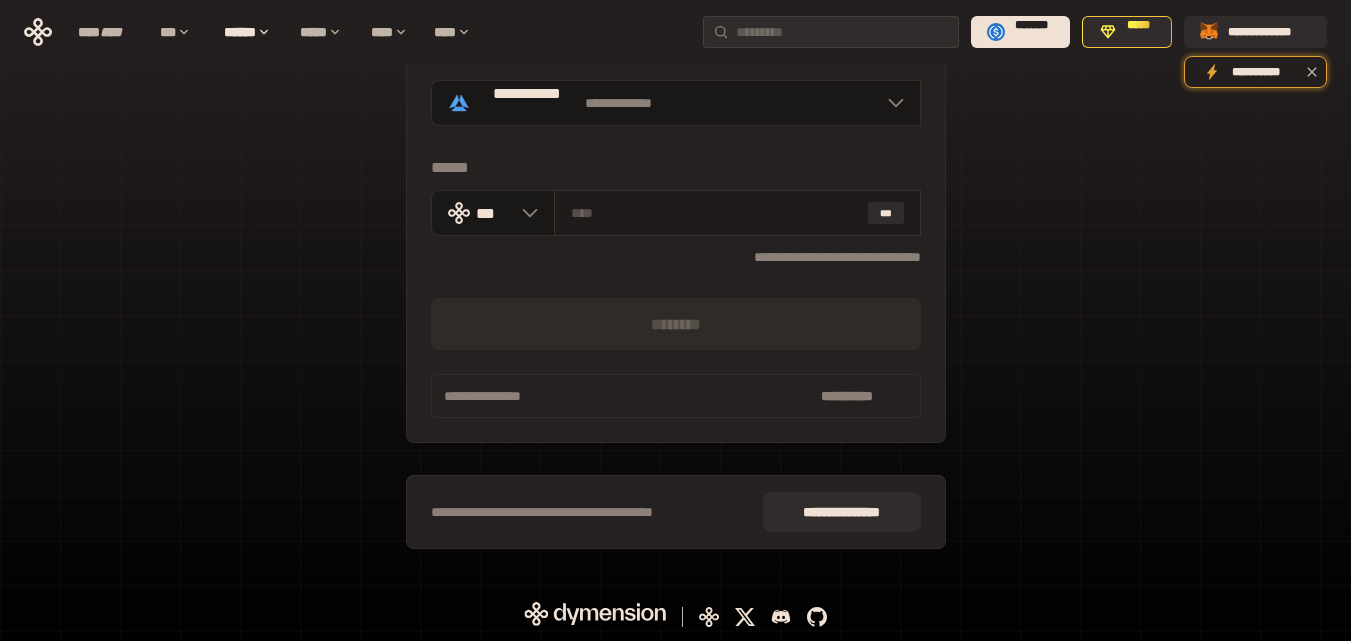 type on "*" 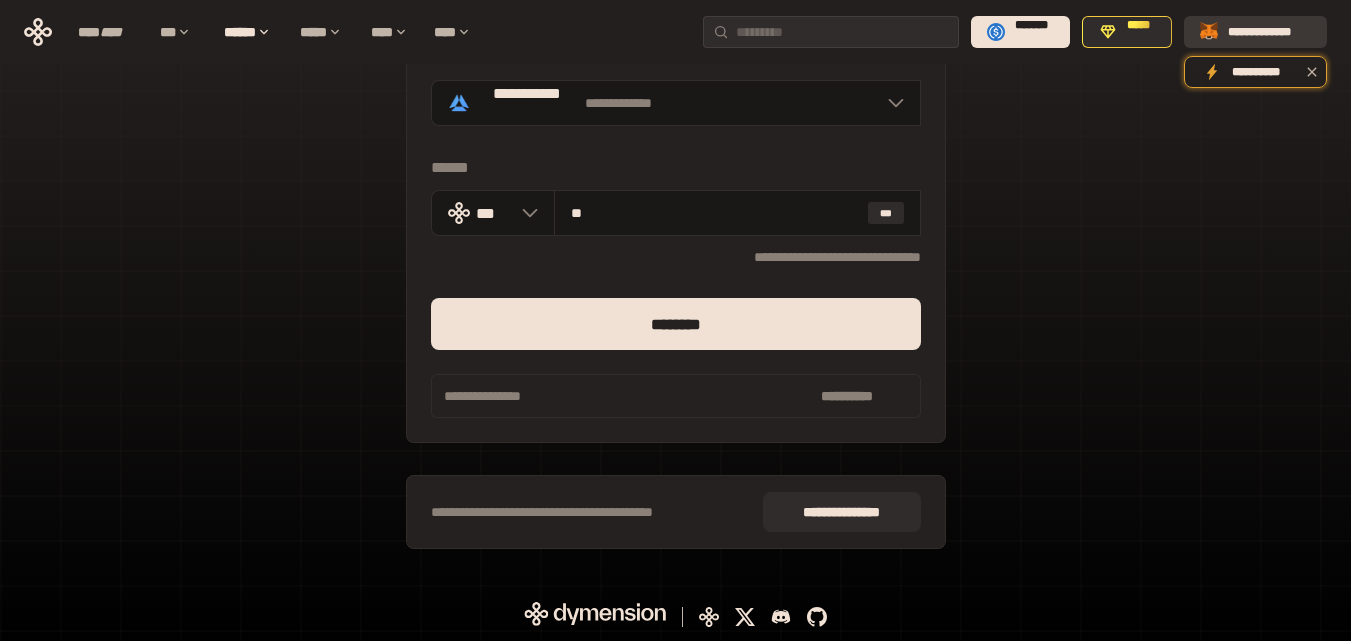 type on "**" 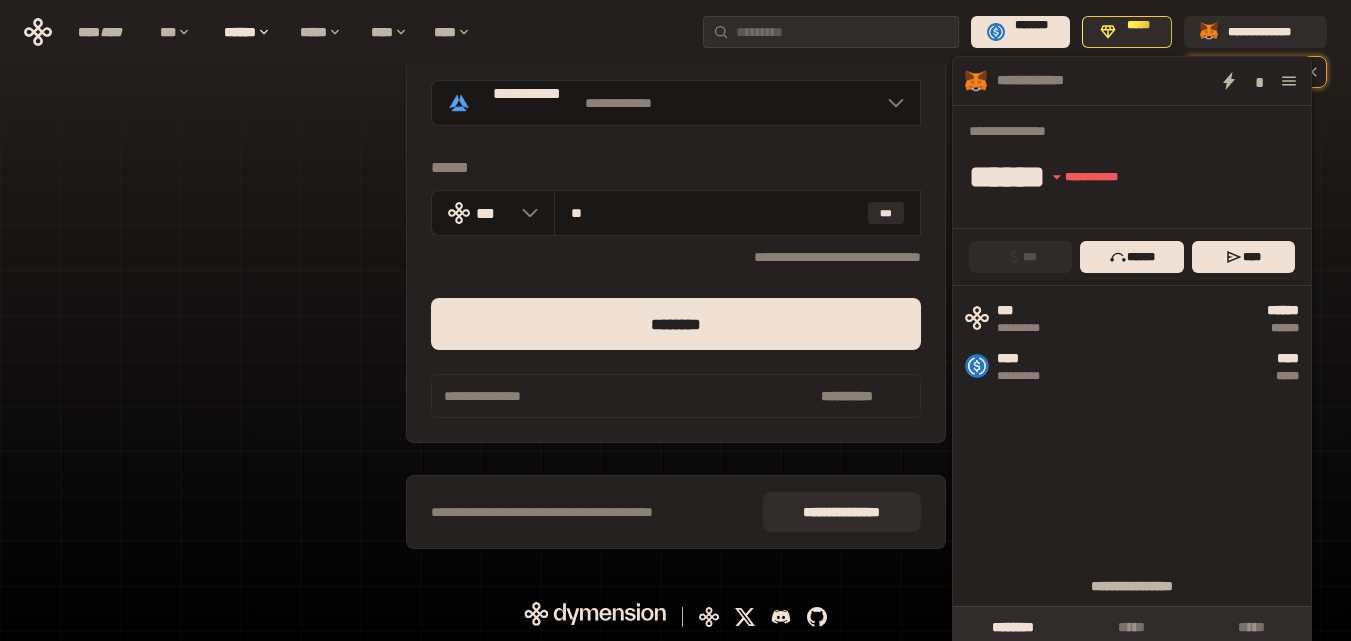 click 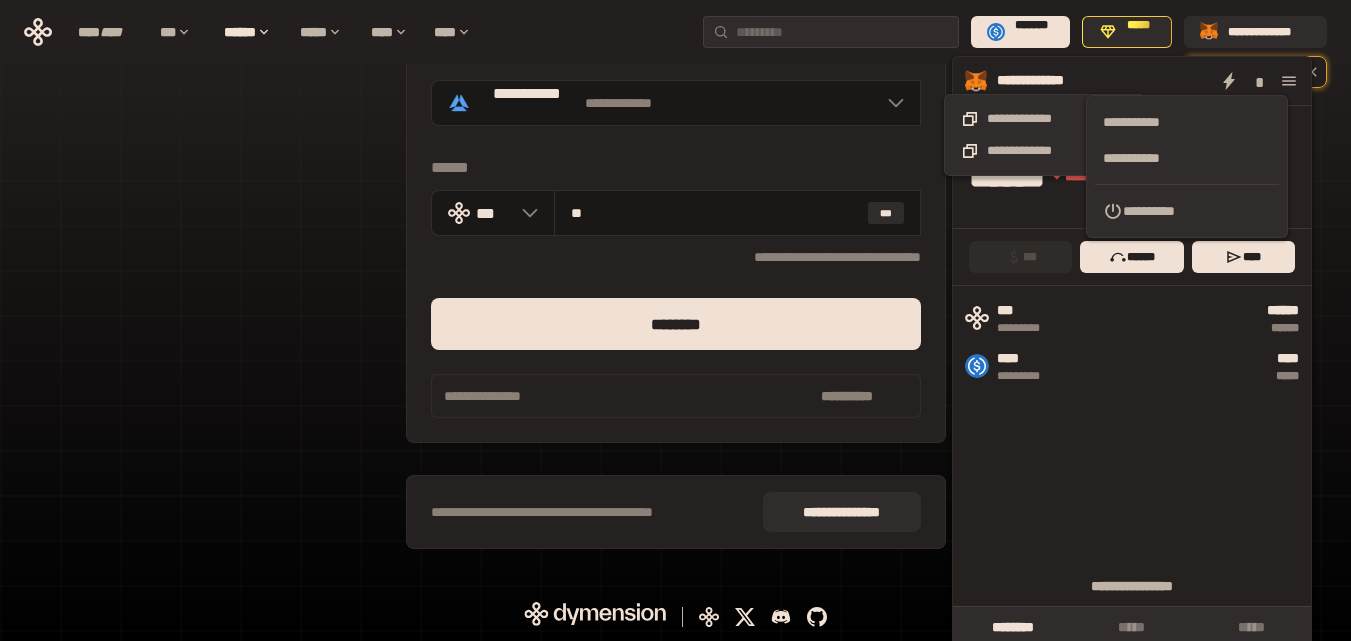 click on "**********" at bounding box center [1045, 81] 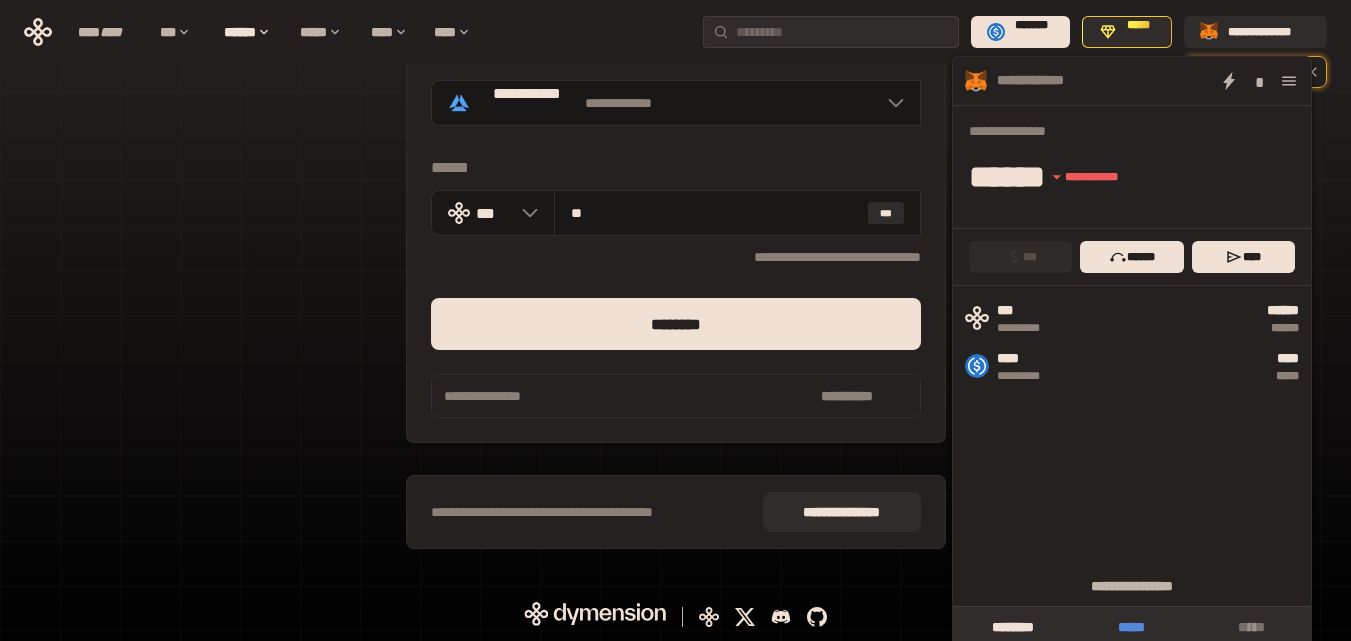click on "*****" at bounding box center (1131, 627) 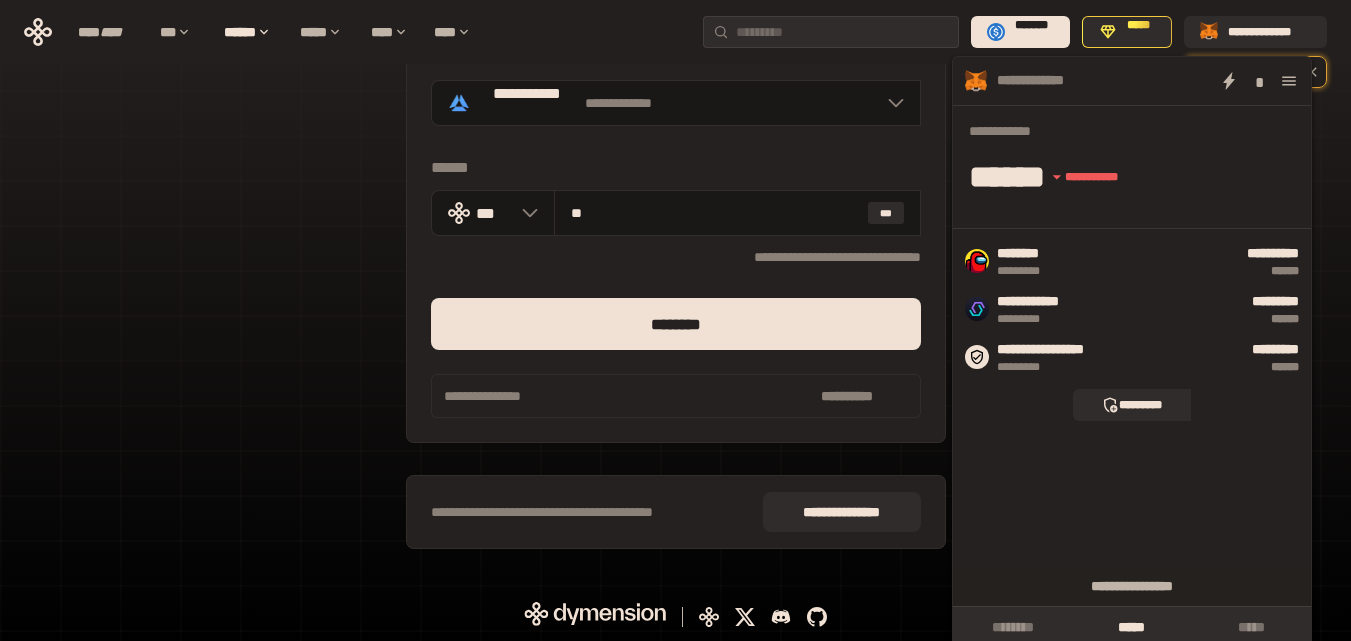 click 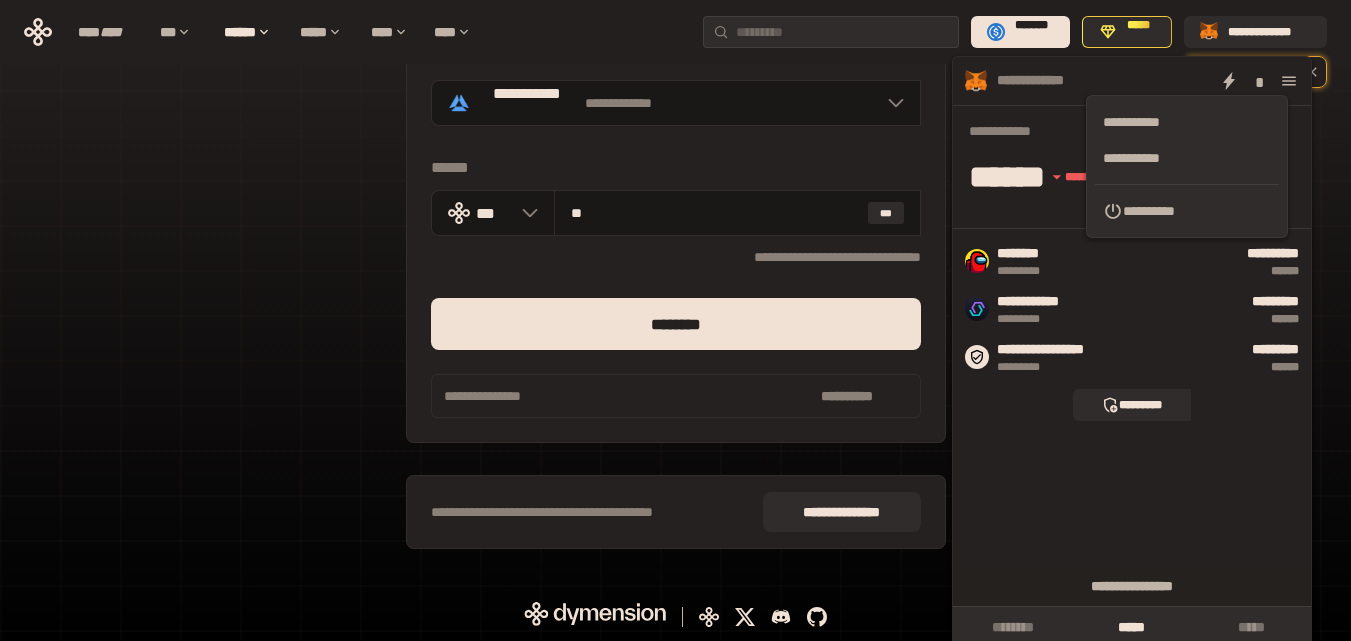 click on "[FIRST] [LAST] [NUMBER] [STREET] [CITY], [STATE] [POSTAL_CODE] [COUNTRY] [PHONE] [EMAIL] [SSN] [CREDIT_CARD] [DRIVER_LICENSE] [PASSPORT_NUMBER]" at bounding box center [1132, 417] 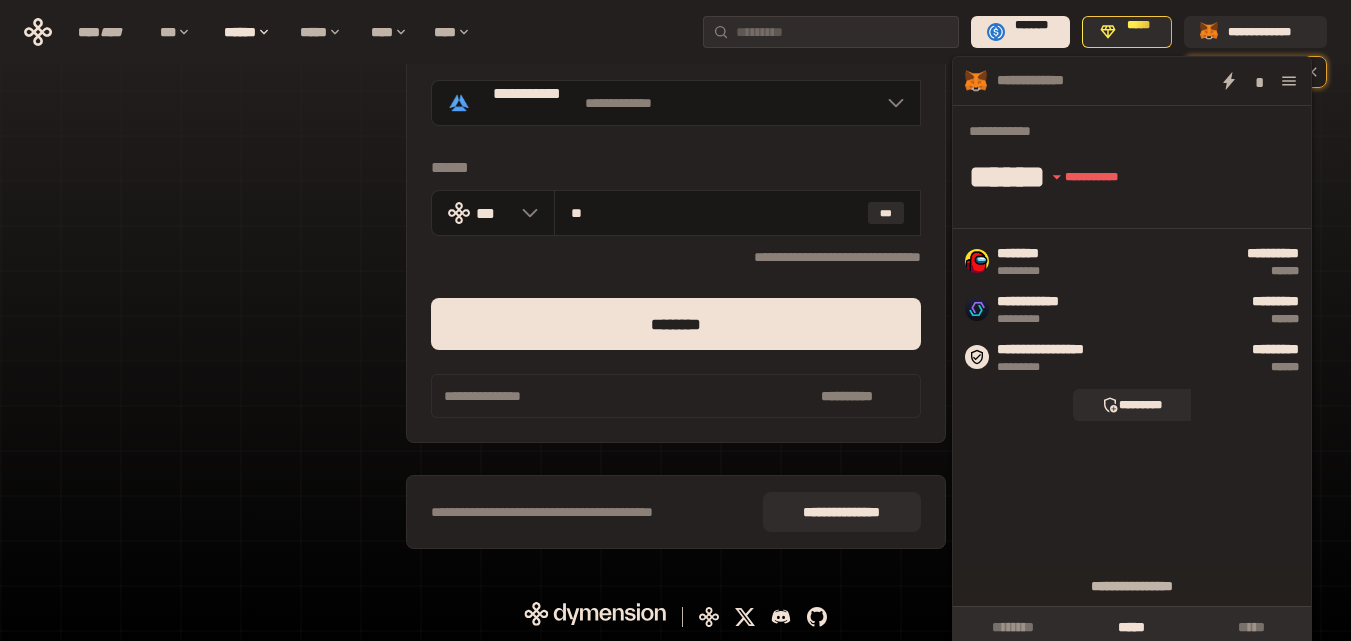 click 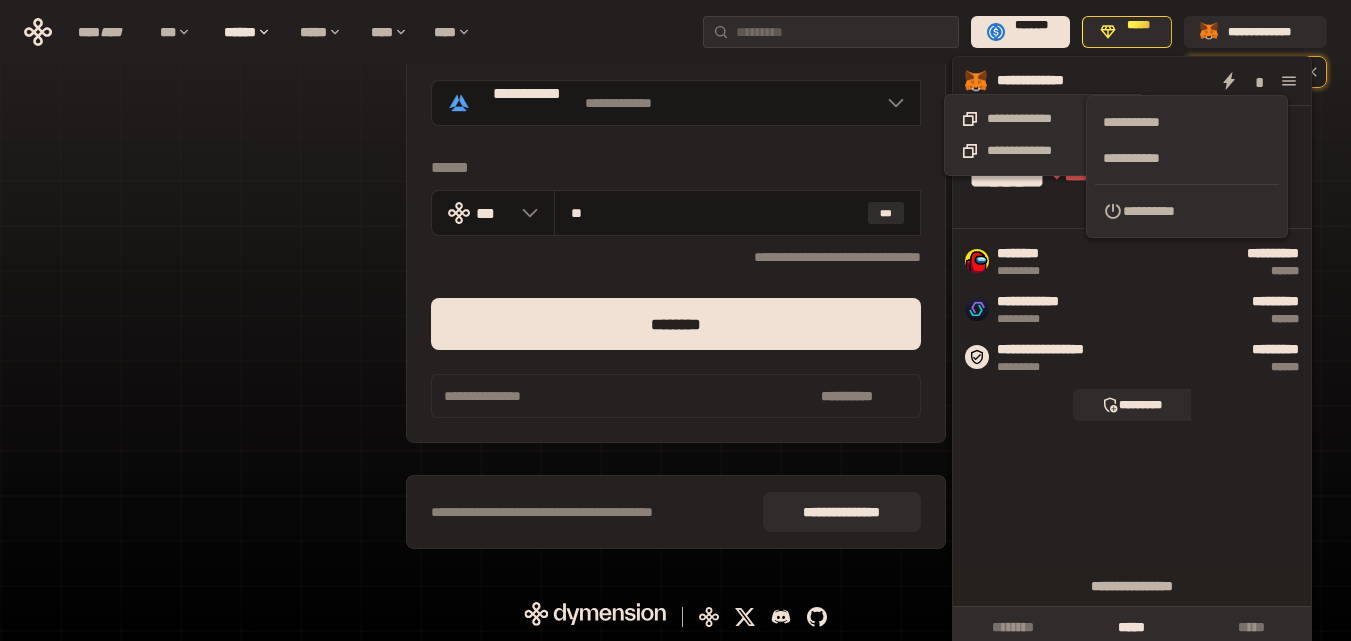 click on "**********" at bounding box center (1045, 81) 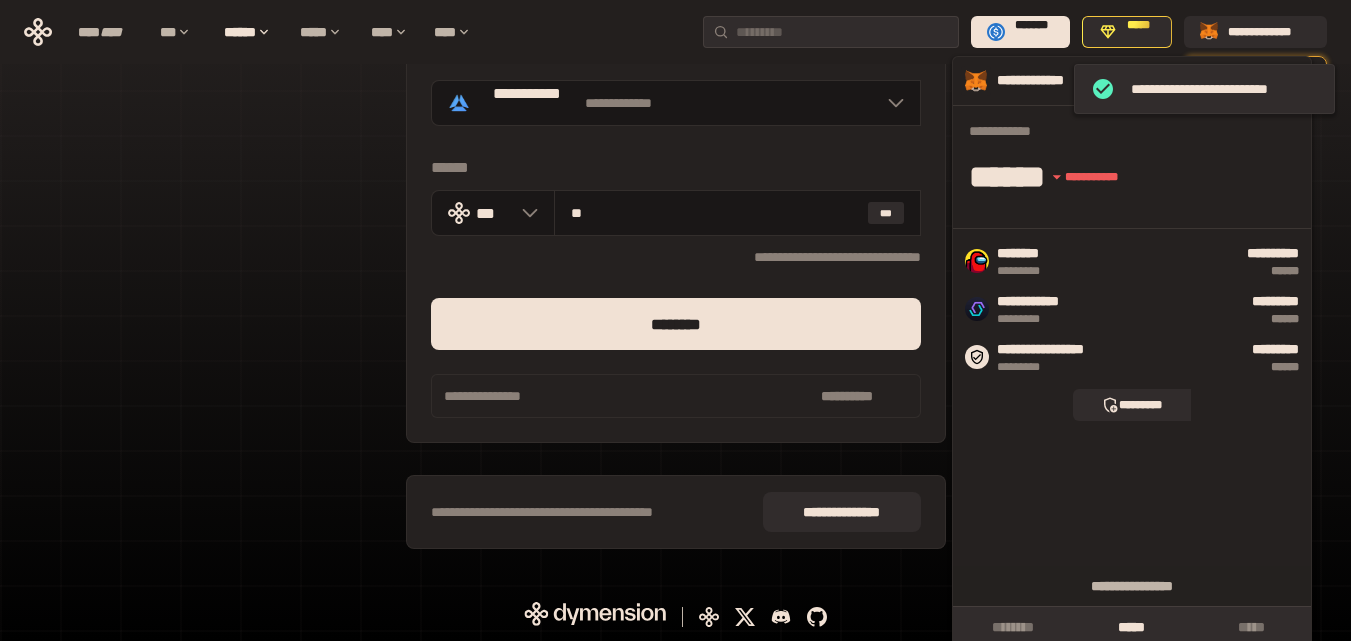click on "**********" at bounding box center [1045, 81] 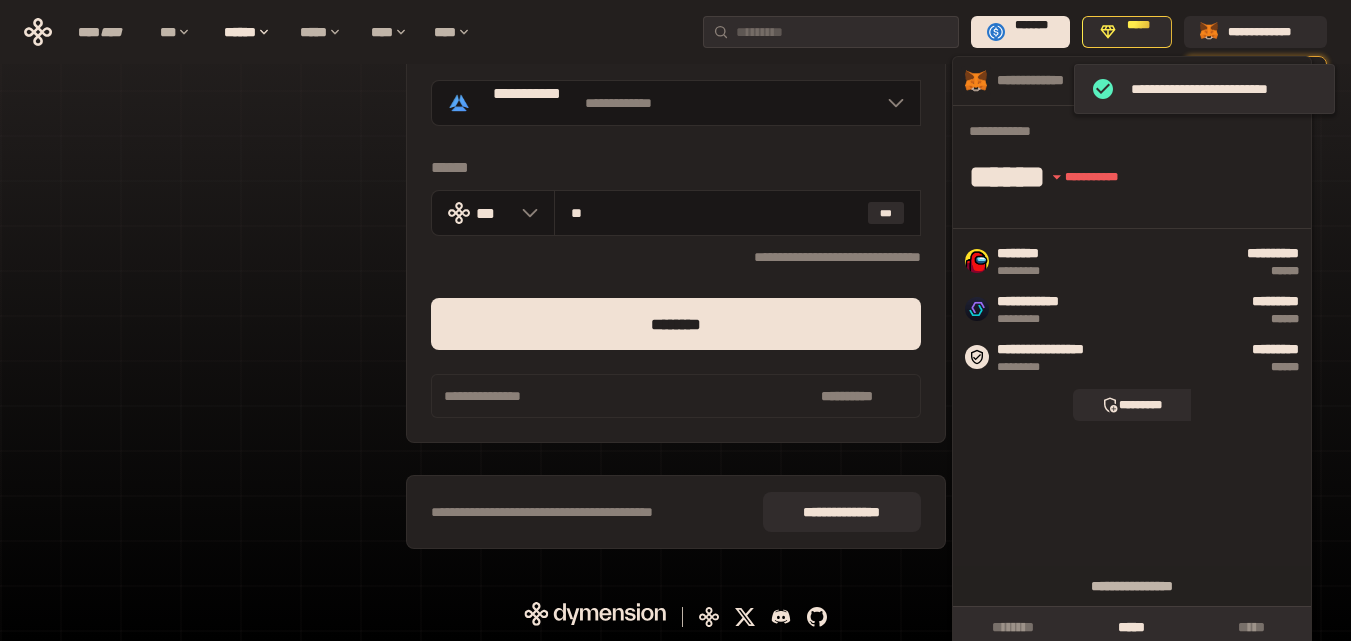 click on "****** **** * *****" at bounding box center (1138, 176) 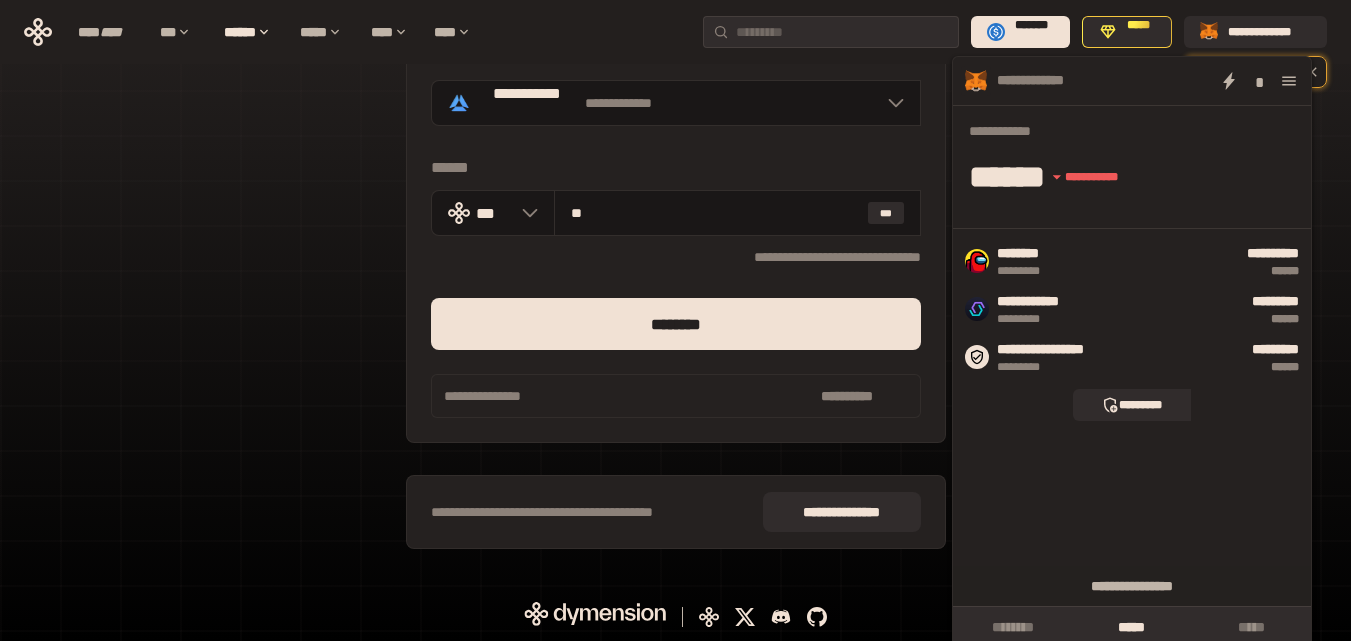click on "[FIRST] [LAST] [NUMBER] [STREET] [CITY], [STATE] [POSTAL_CODE] [COUNTRY] [PHONE] [EMAIL] [SSN] [CREDIT_CARD] [DRIVER_LICENSE] [PASSPORT_NUMBER]" at bounding box center [675, 212] 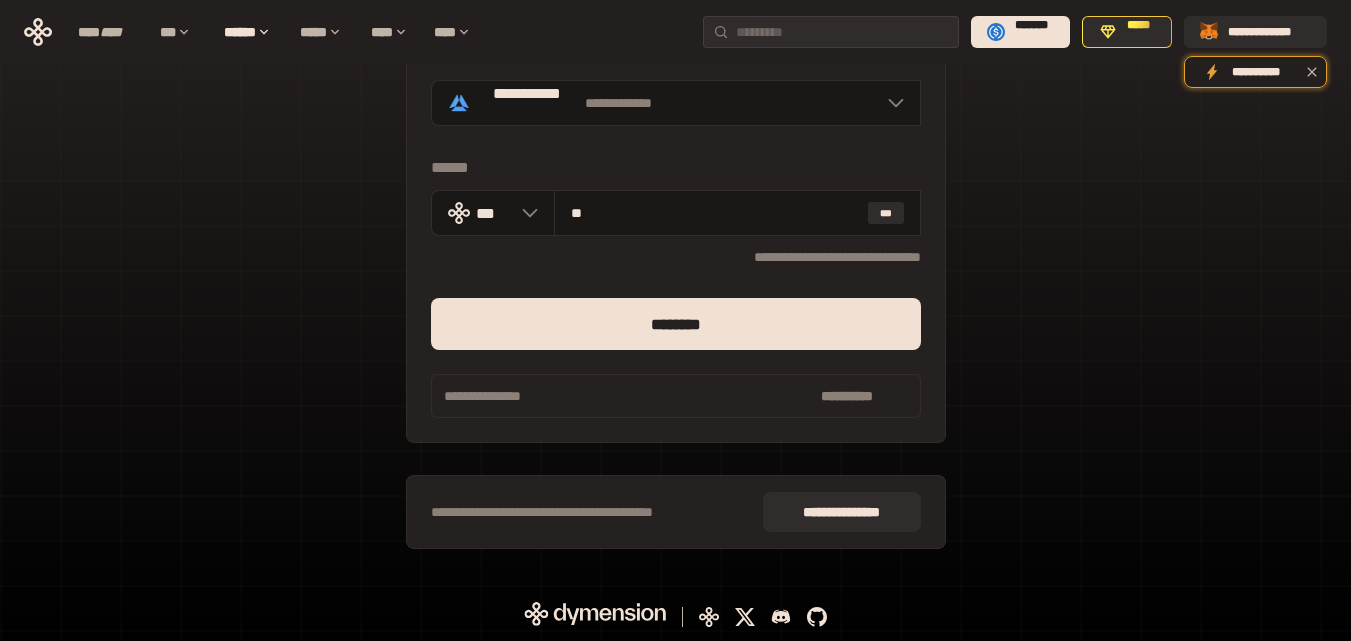 click on "[FIRST] [LAST] [NUMBER] [STREET] [CITY], [STATE] [POSTAL_CODE] [COUNTRY] [PHONE] [EMAIL] [SSN] [CREDIT_CARD] [DRIVER_LICENSE] [PASSPORT_NUMBER]" at bounding box center [675, 212] 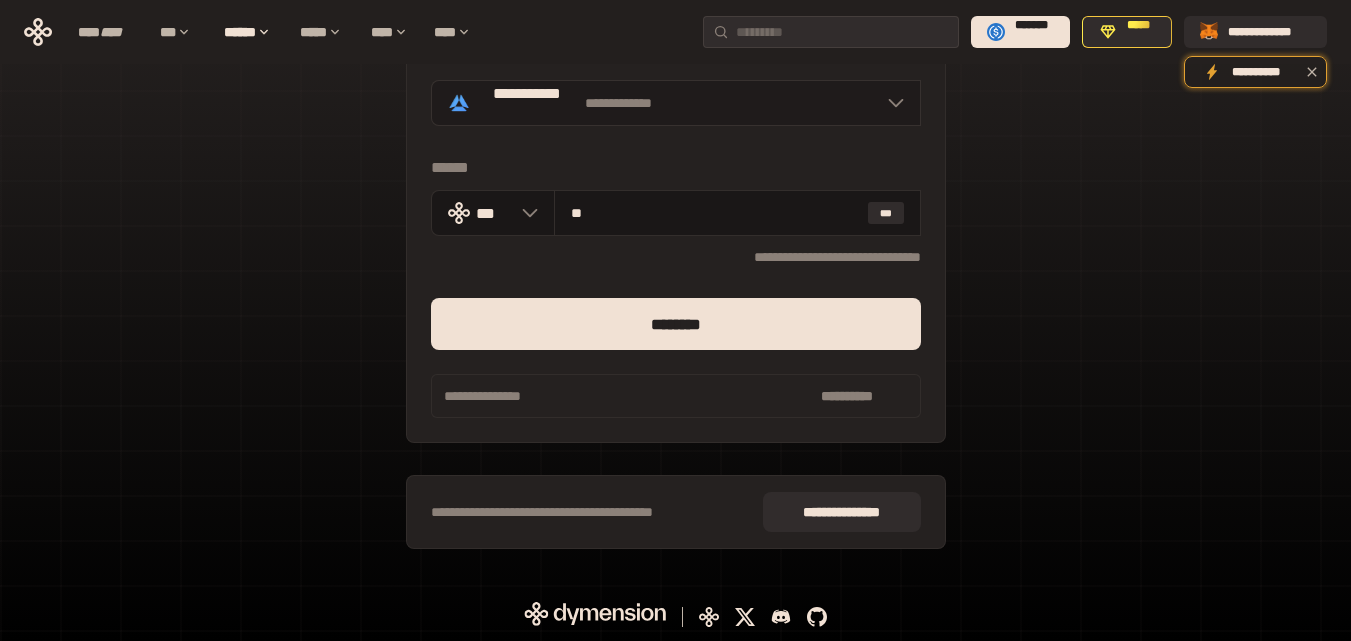 click 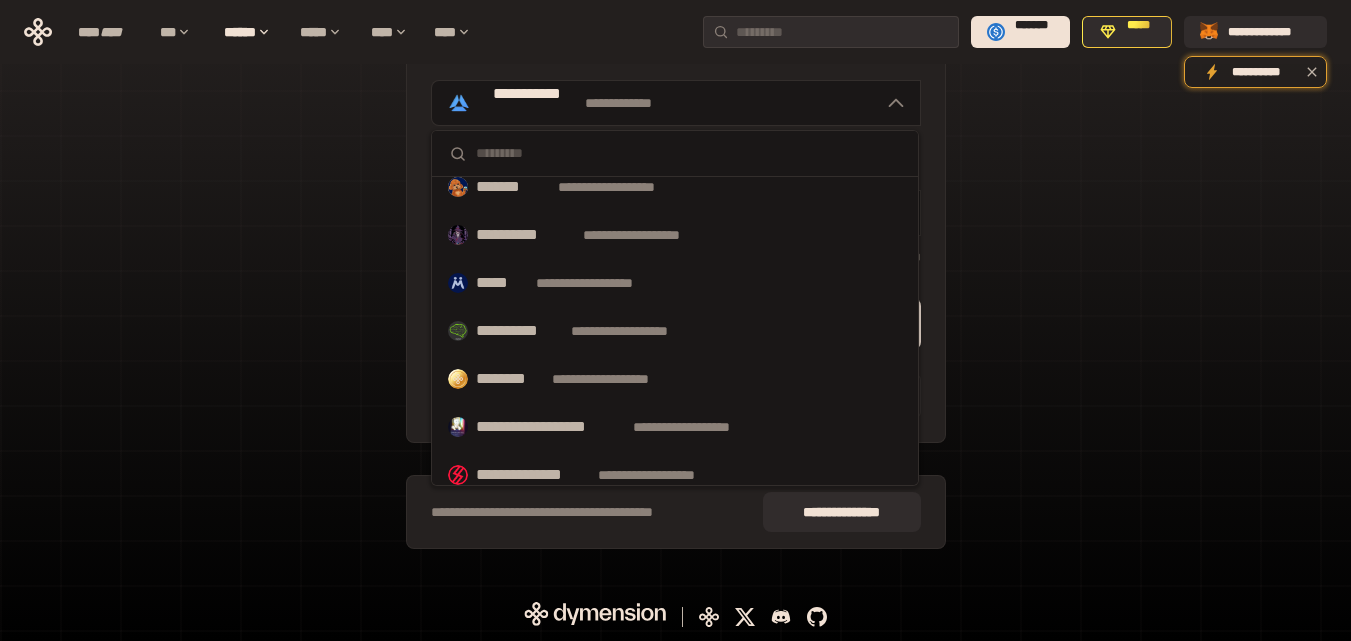 scroll, scrollTop: 594, scrollLeft: 0, axis: vertical 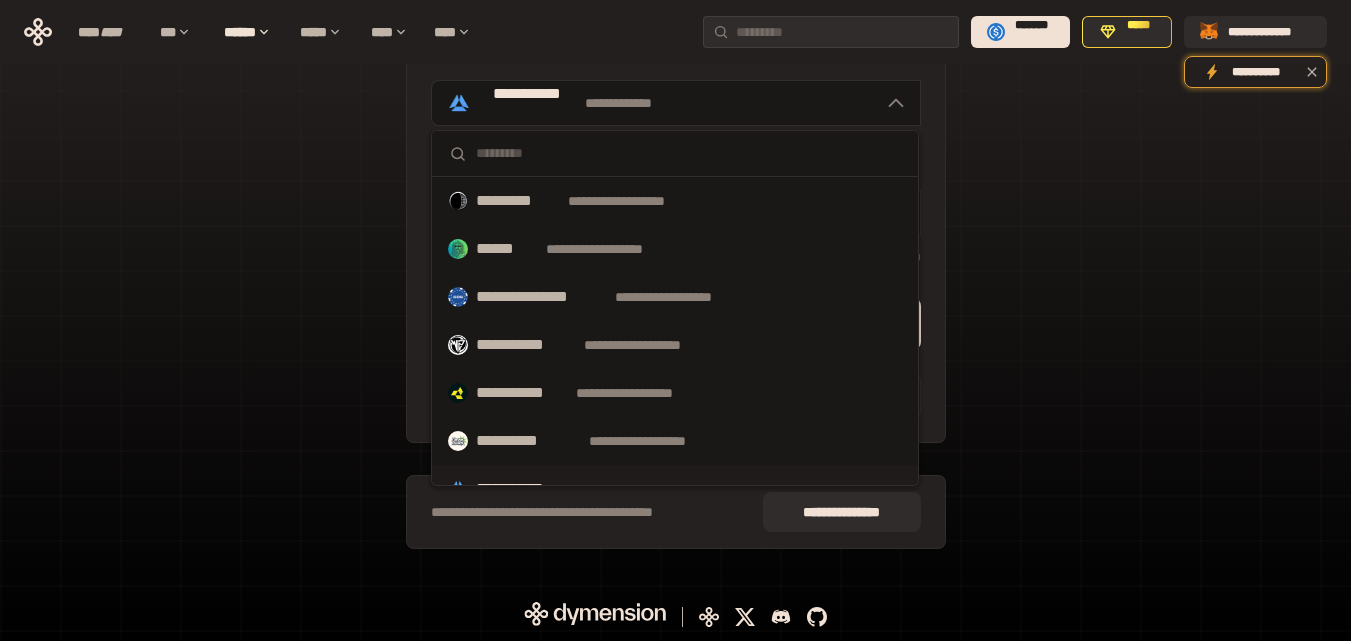click on "[FIRST] [LAST] [NUMBER] [STREET] [CITY], [STATE] [POSTAL_CODE] [COUNTRY] [PHONE] [EMAIL] [SSN] [CREDIT_CARD] [DRIVER_LICENSE] [PASSPORT_NUMBER]" at bounding box center [676, 149] 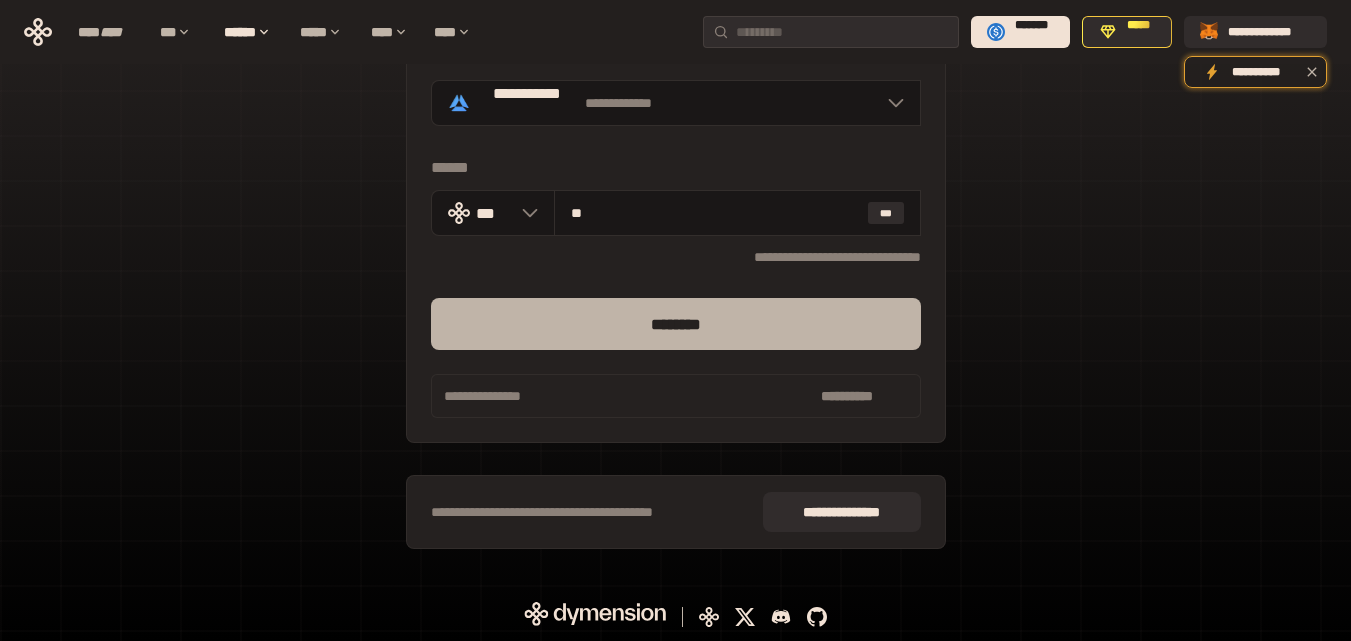 click on "********" at bounding box center (676, 324) 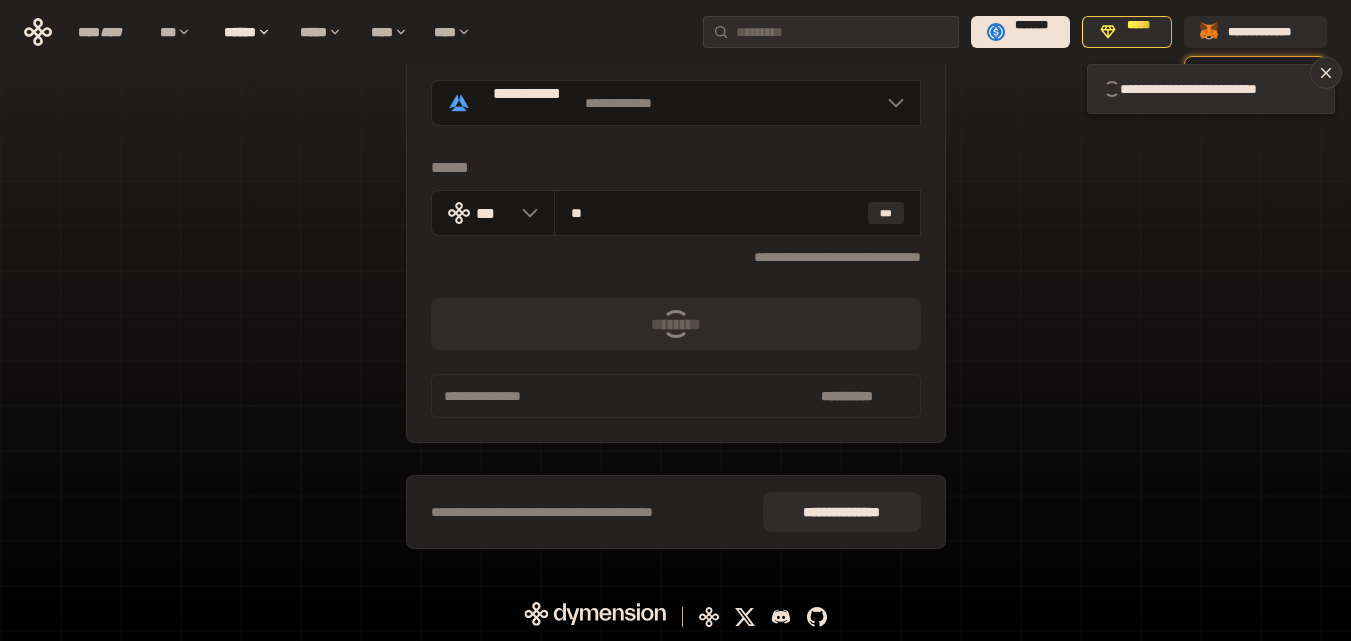 type 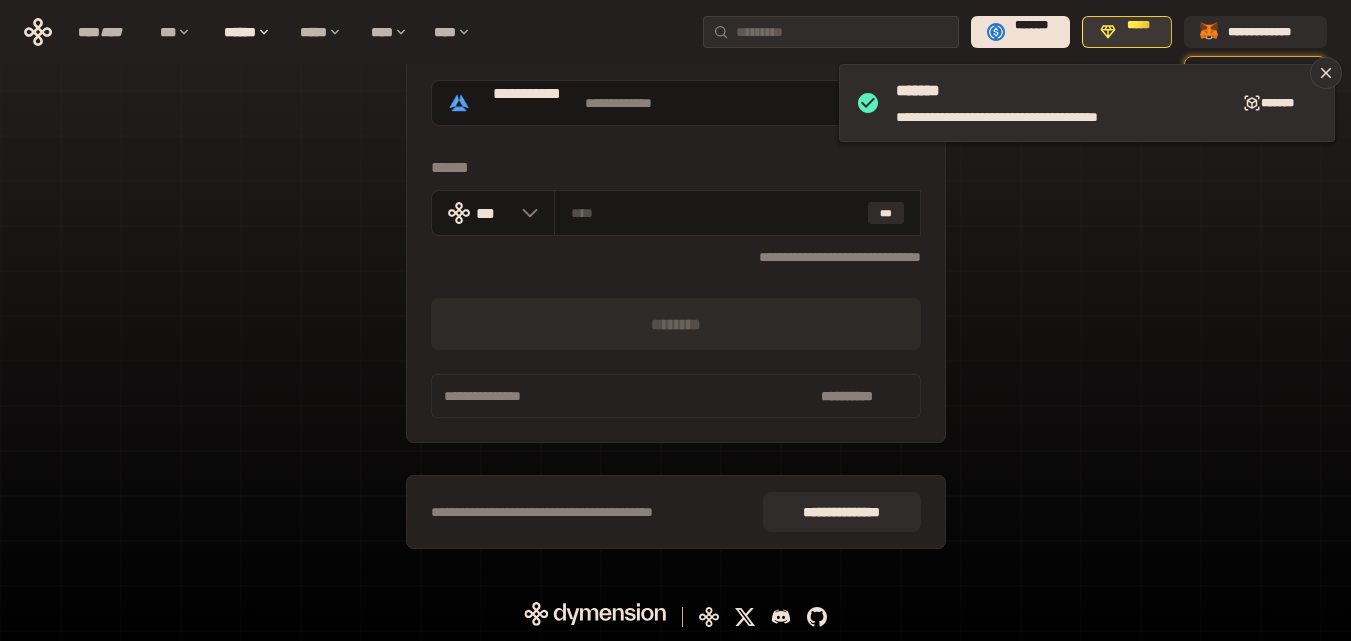 click on "*****" at bounding box center (1127, 32) 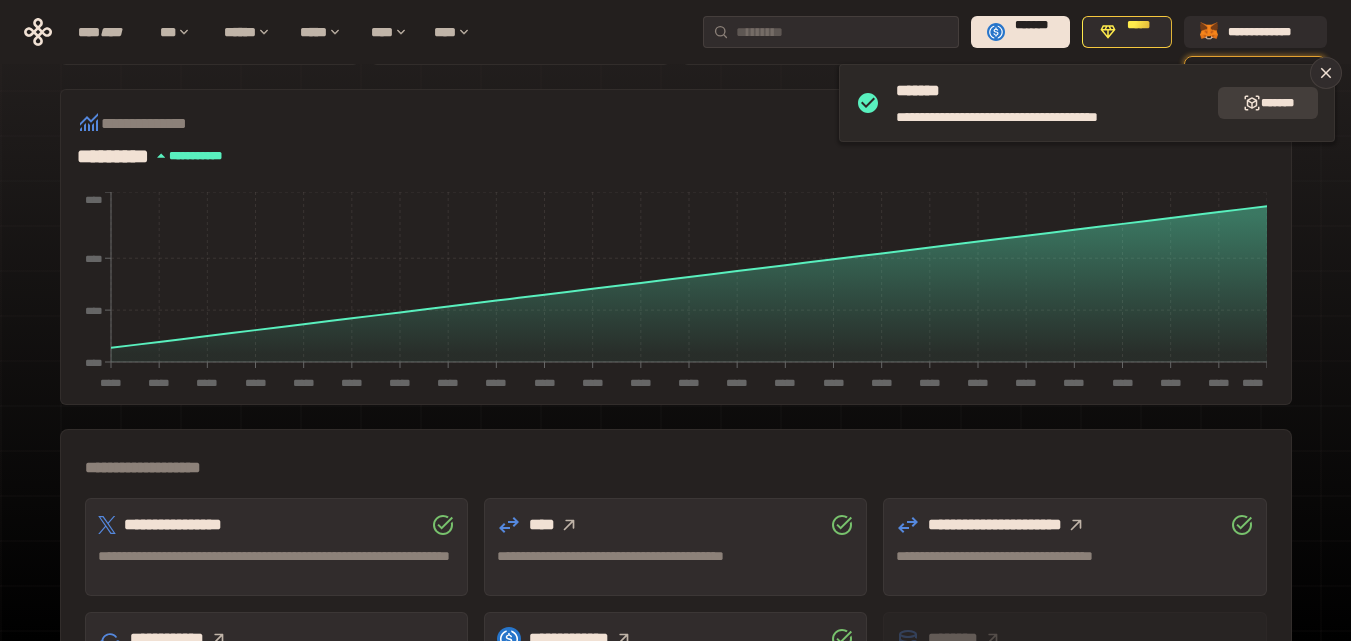 click on "*******" at bounding box center (1268, 103) 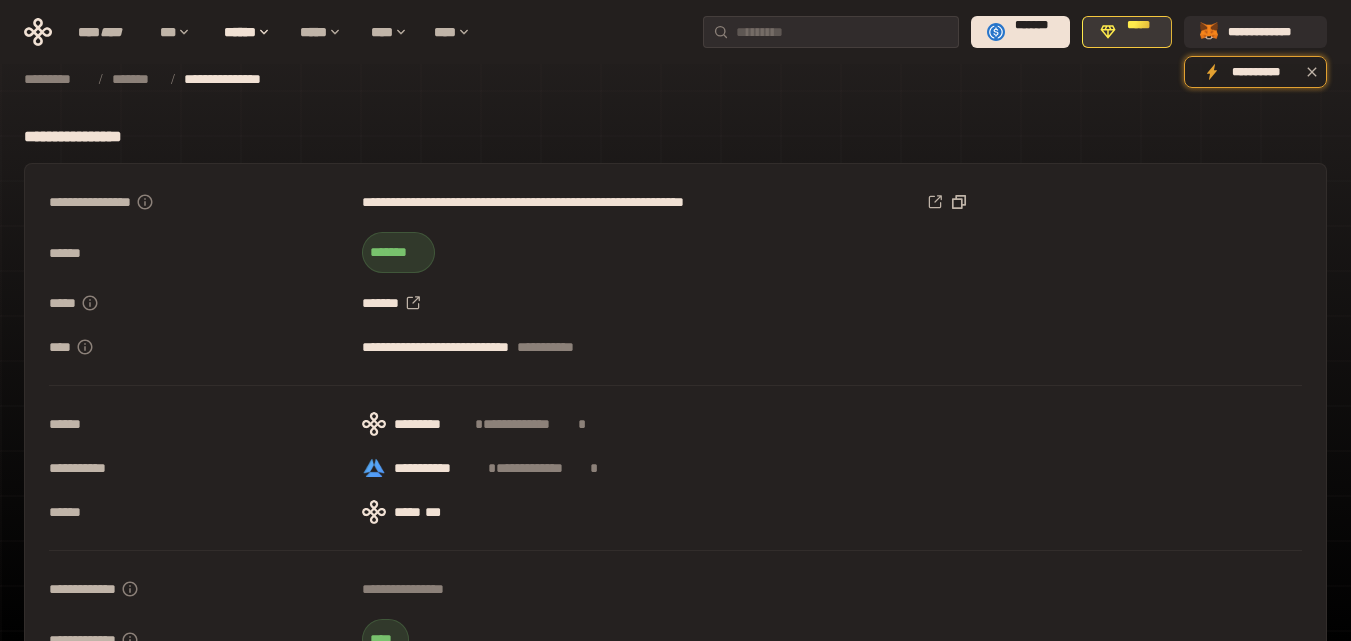 click on "*****" at bounding box center [1138, 32] 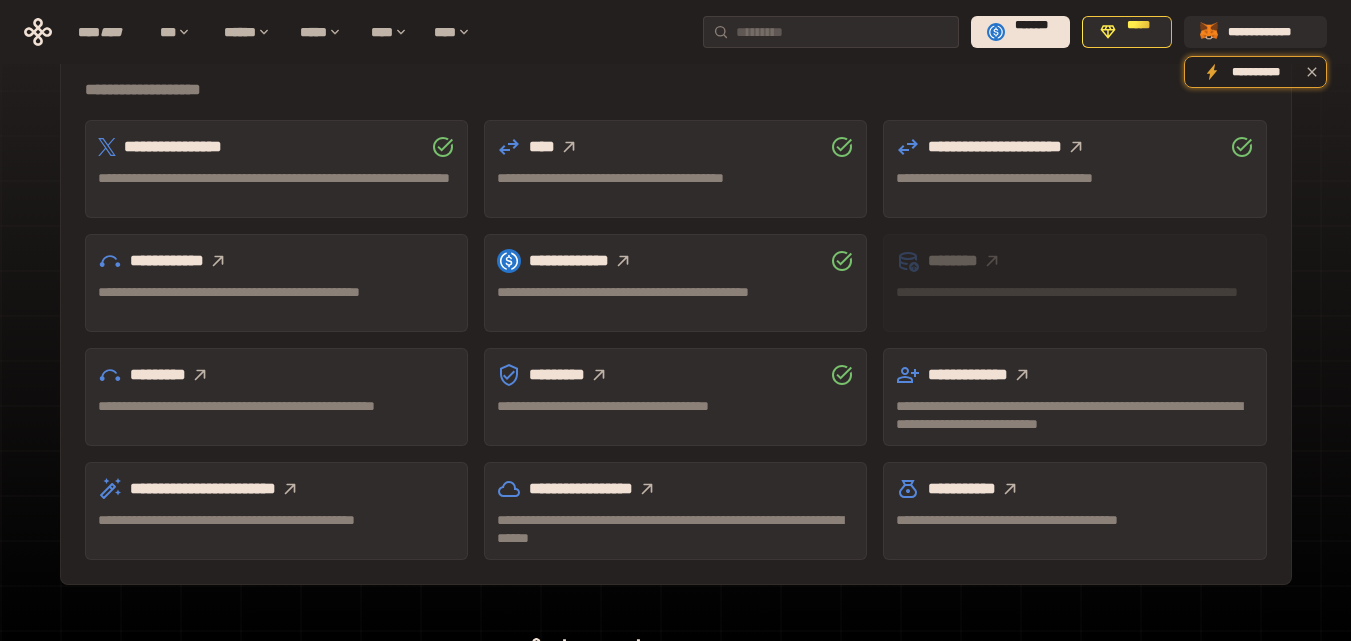 scroll, scrollTop: 615, scrollLeft: 0, axis: vertical 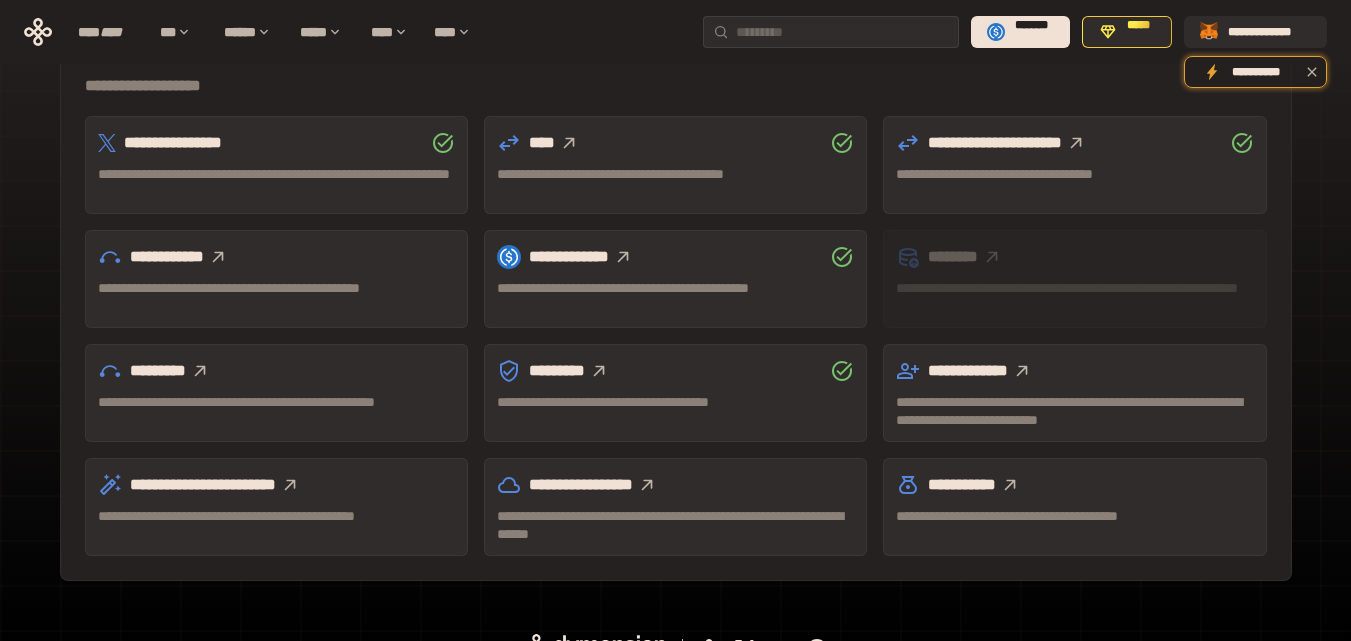 click 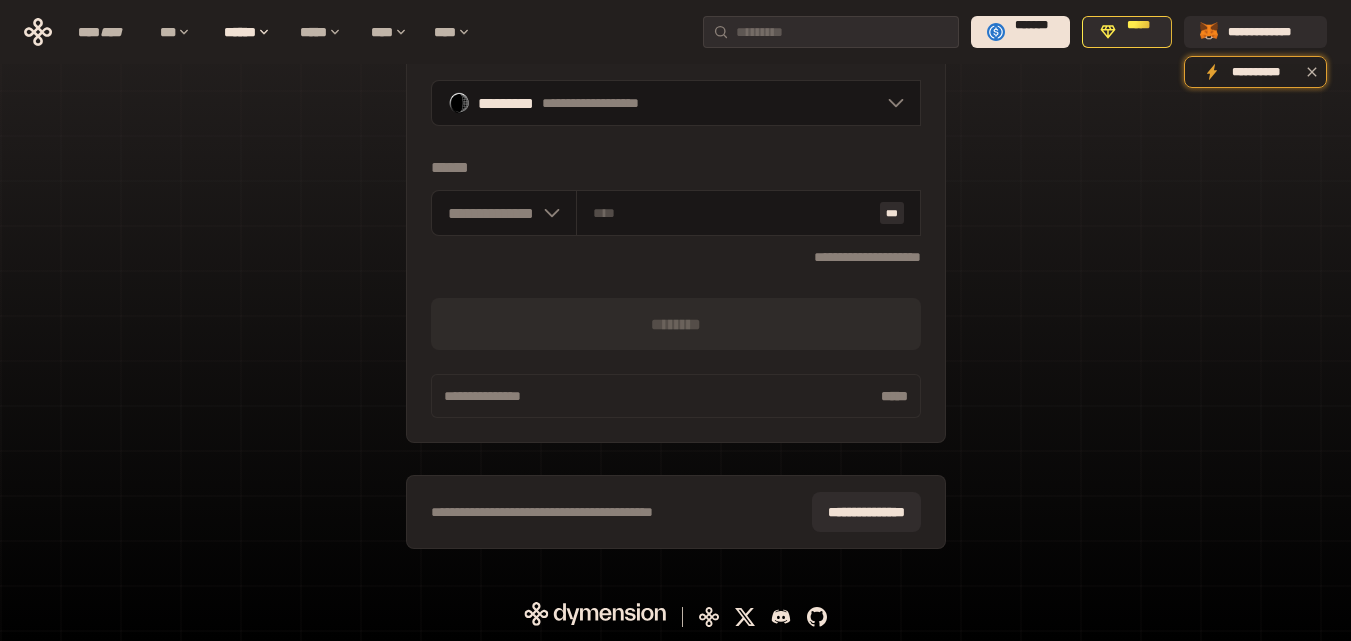 scroll, scrollTop: 233, scrollLeft: 0, axis: vertical 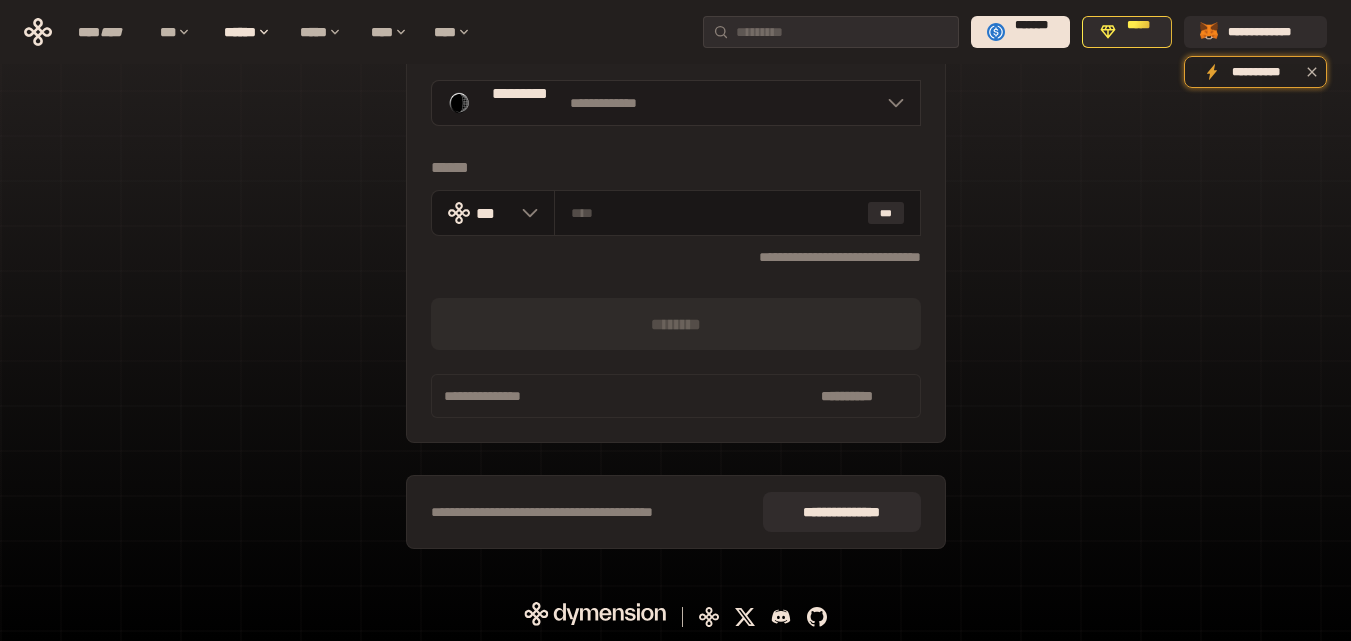 click on "**********" at bounding box center [676, 103] 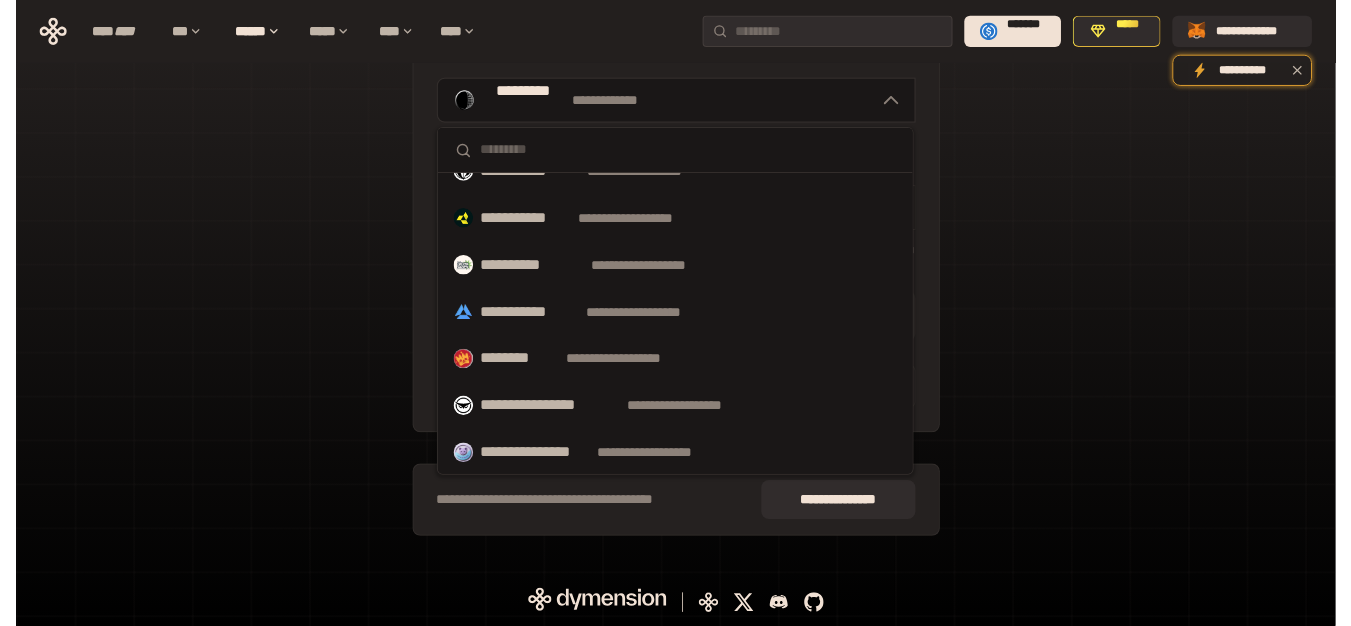 scroll, scrollTop: 188, scrollLeft: 0, axis: vertical 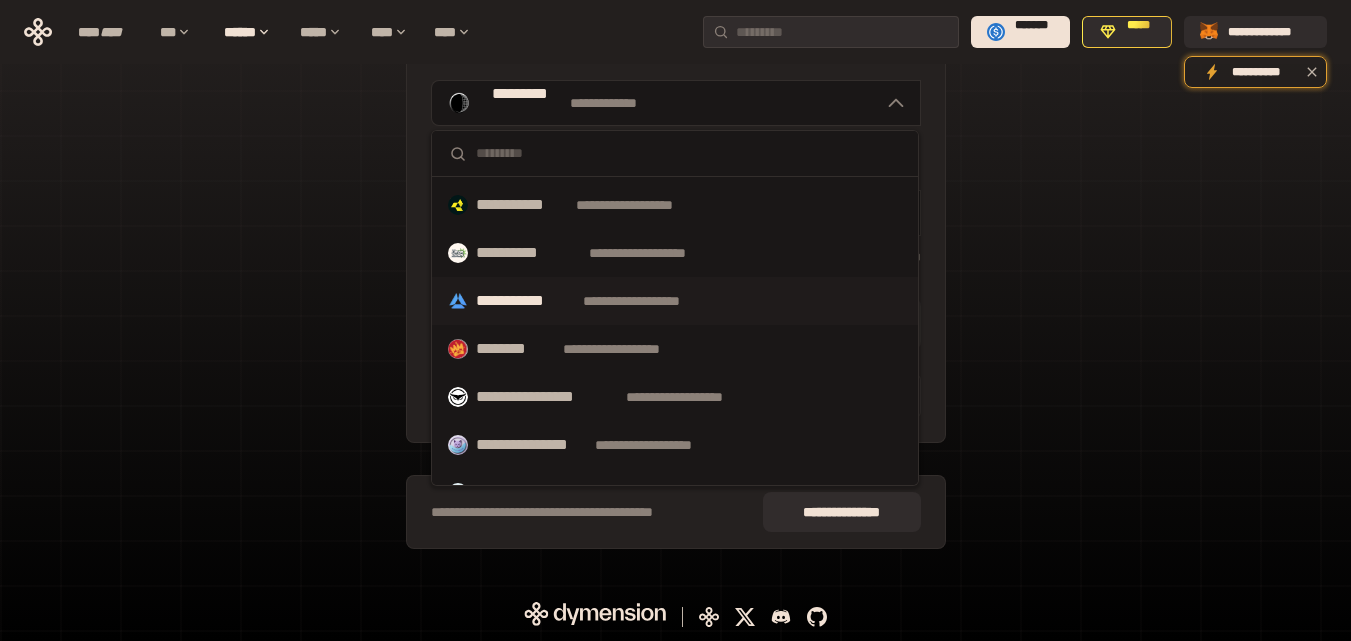click on "**********" at bounding box center (650, 301) 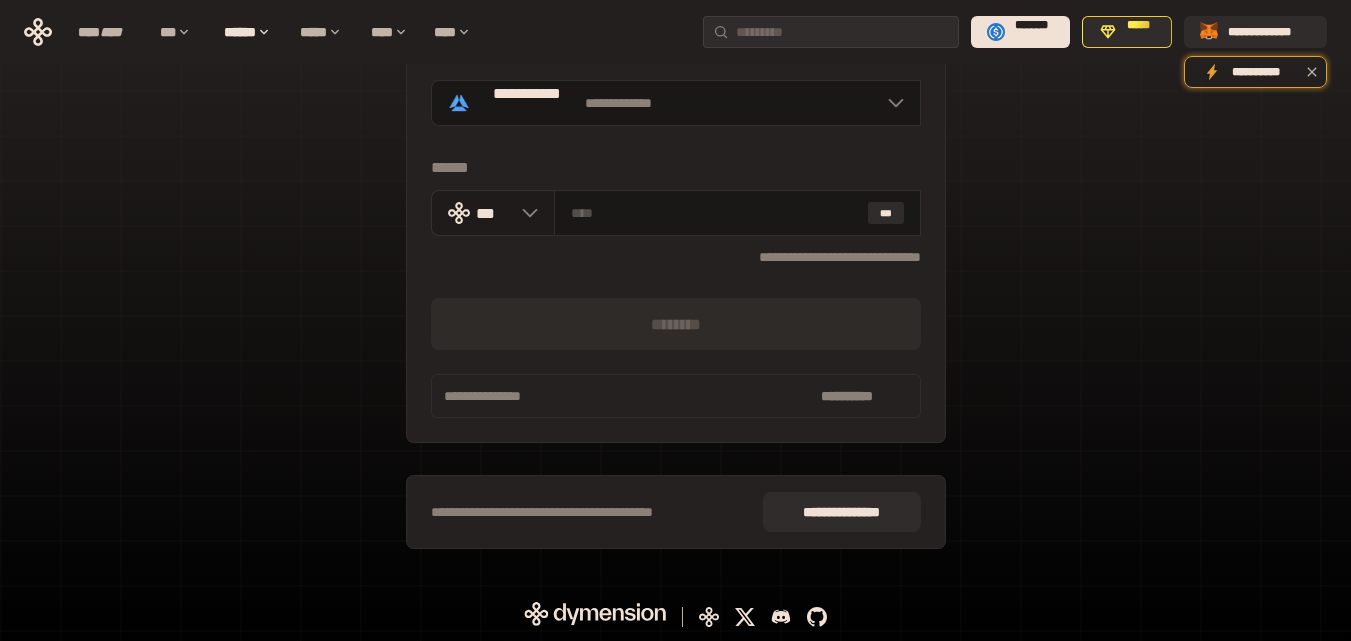 click 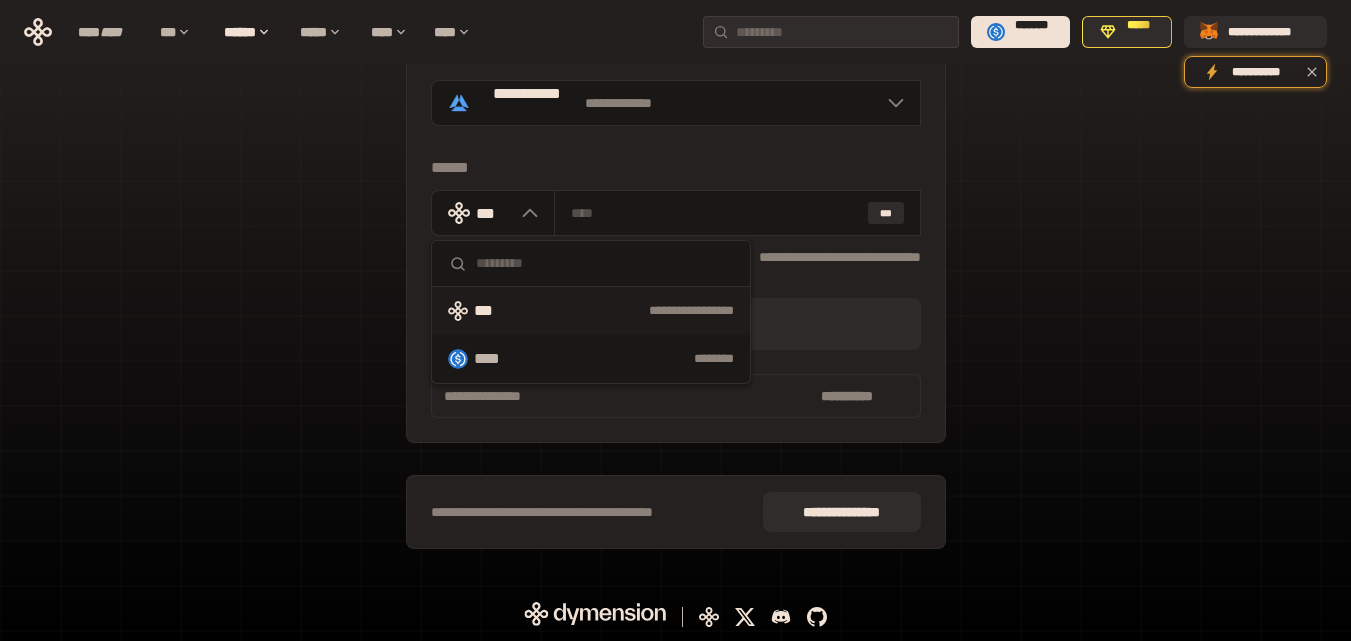 click on "******" at bounding box center (676, 168) 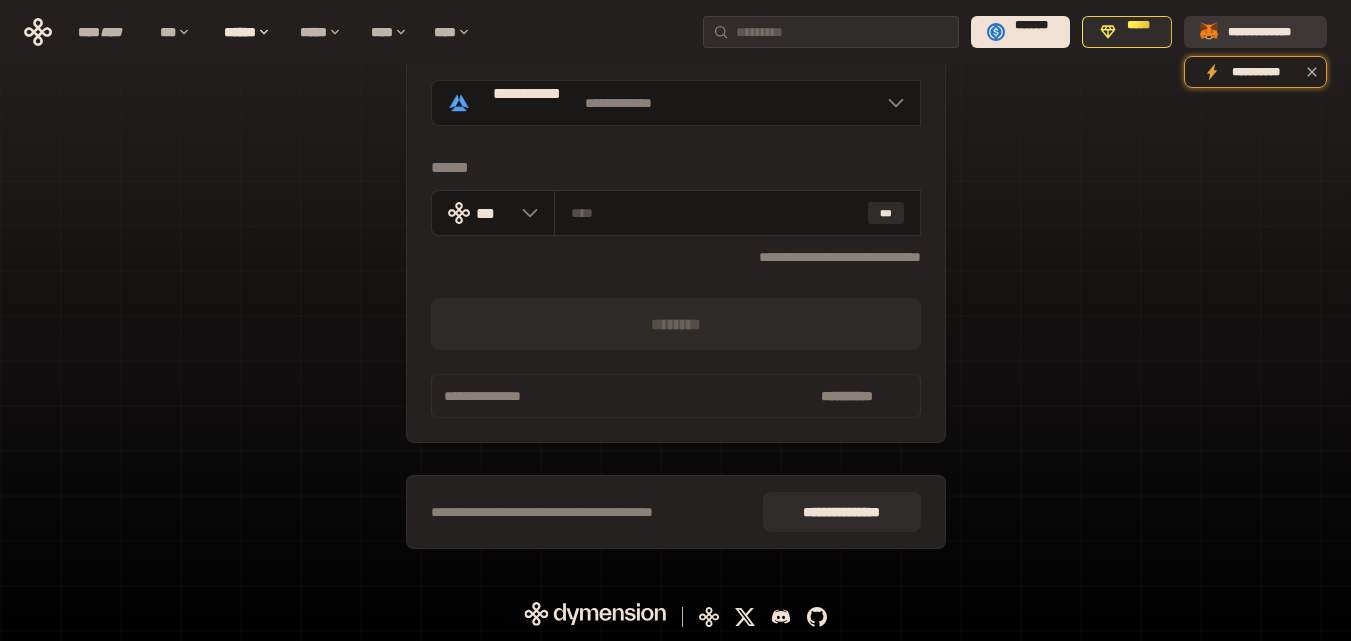 click on "**********" at bounding box center (1255, 32) 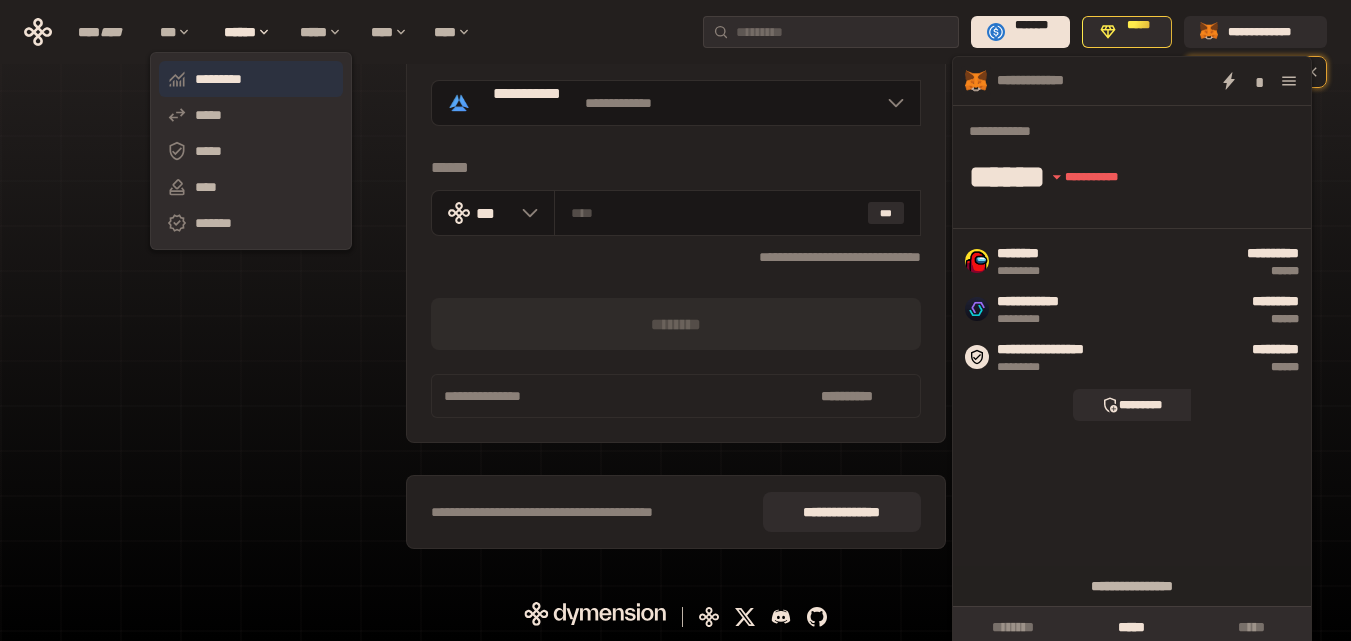 click on "*********" at bounding box center [251, 79] 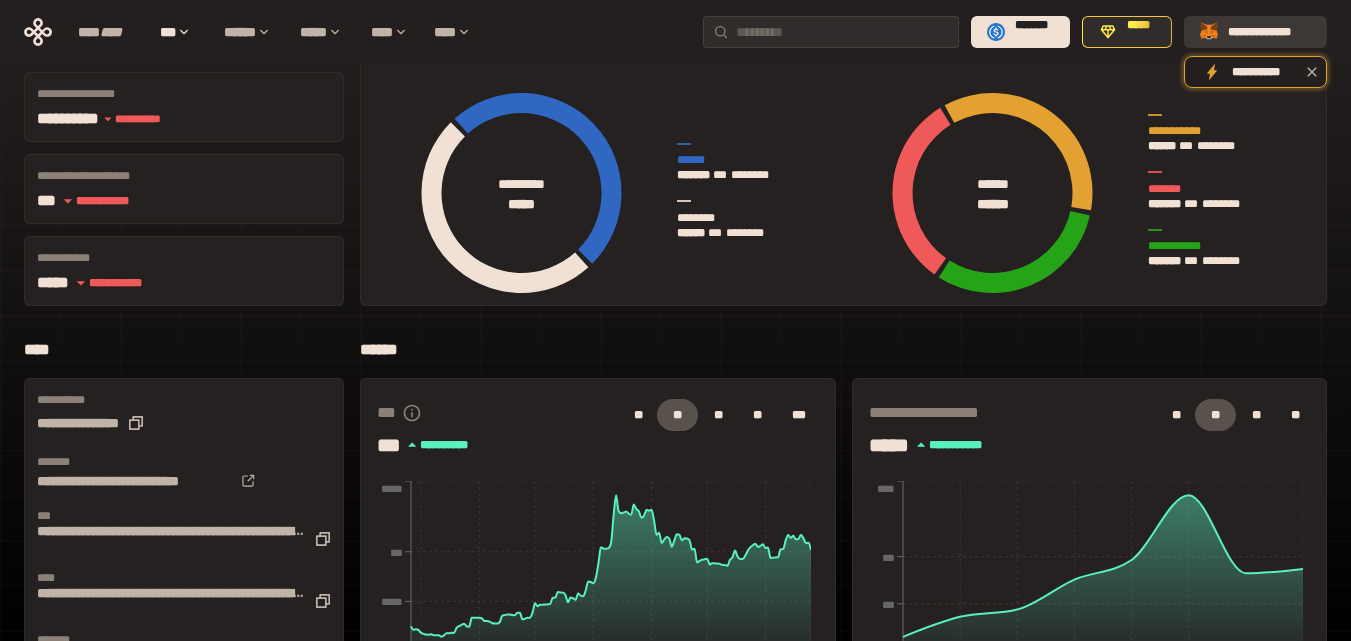 click on "**********" at bounding box center [1269, 32] 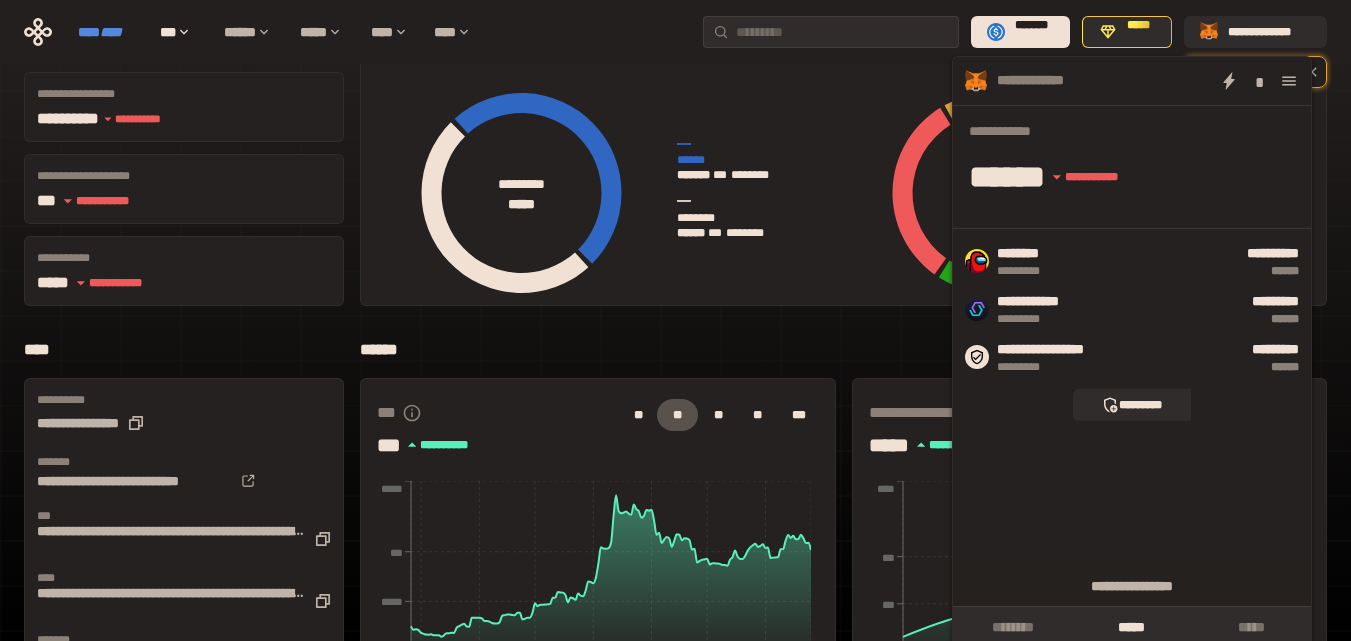 click on "****" at bounding box center [111, 32] 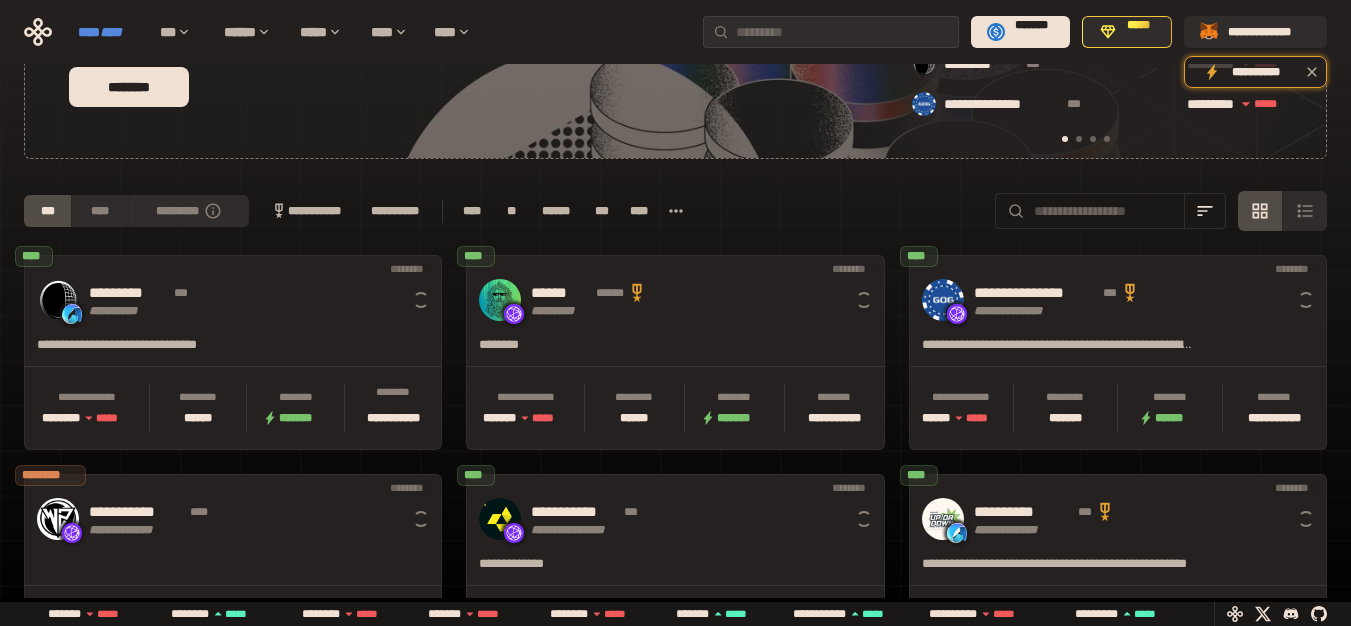 scroll, scrollTop: 0, scrollLeft: 16, axis: horizontal 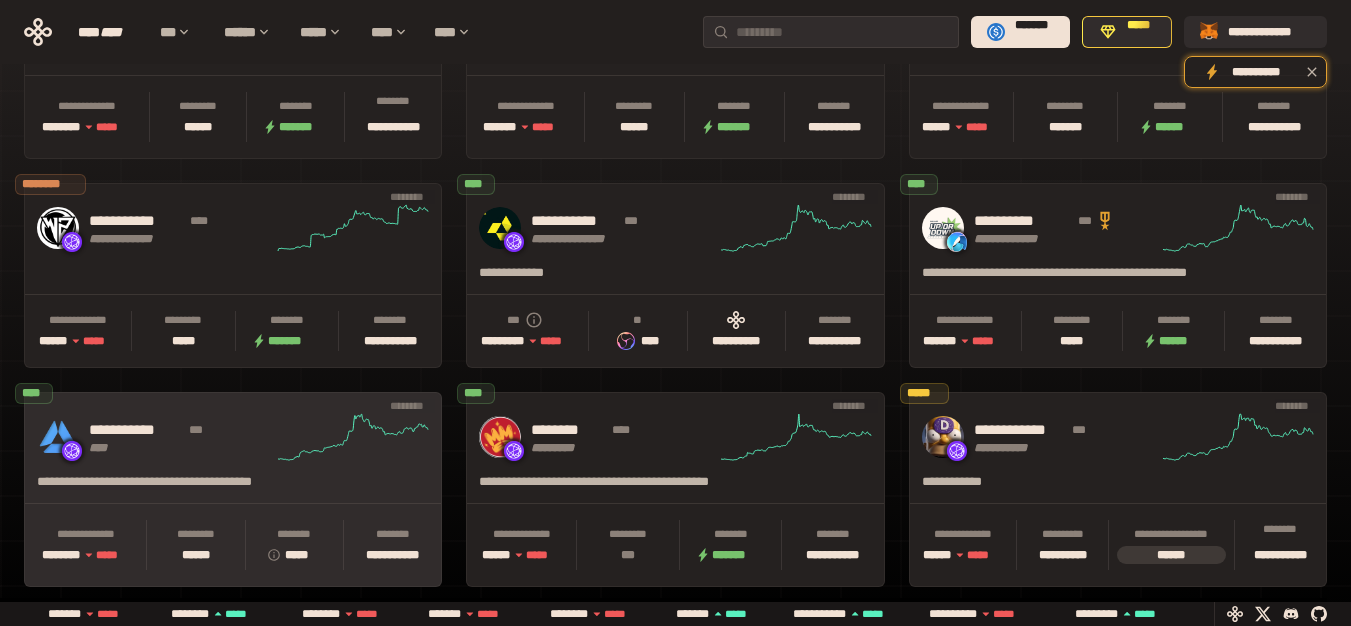 click on "**********" at bounding box center [233, 437] 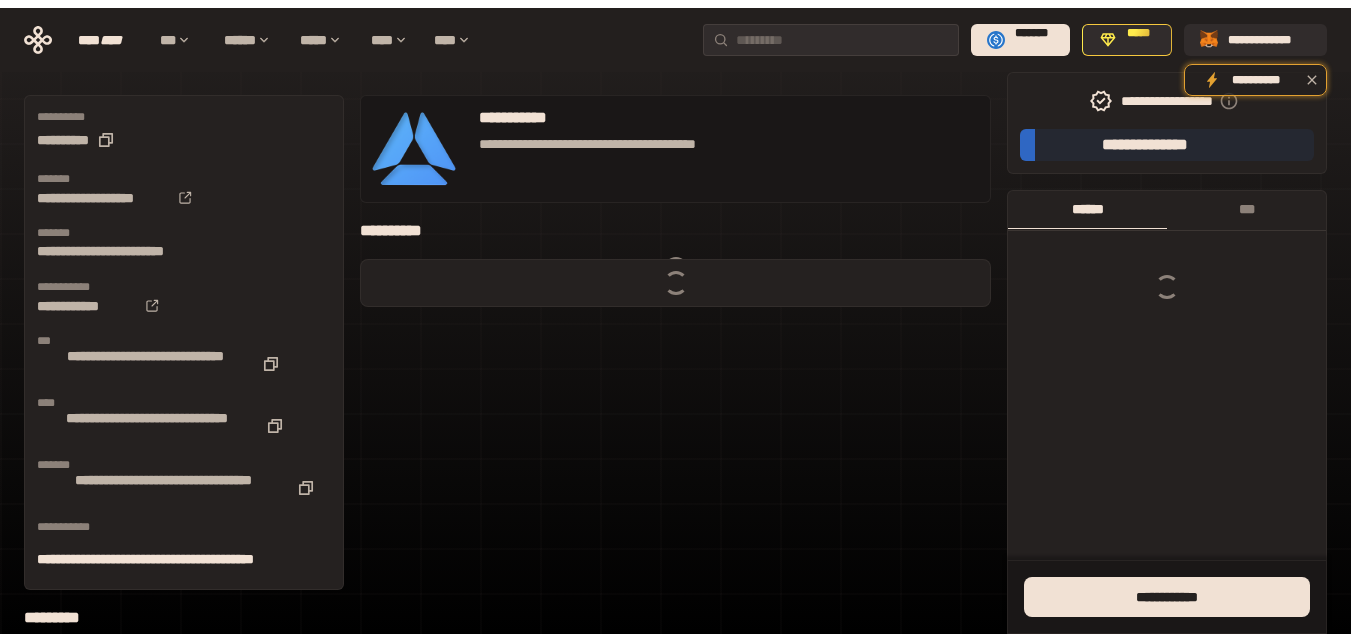 scroll, scrollTop: 0, scrollLeft: 0, axis: both 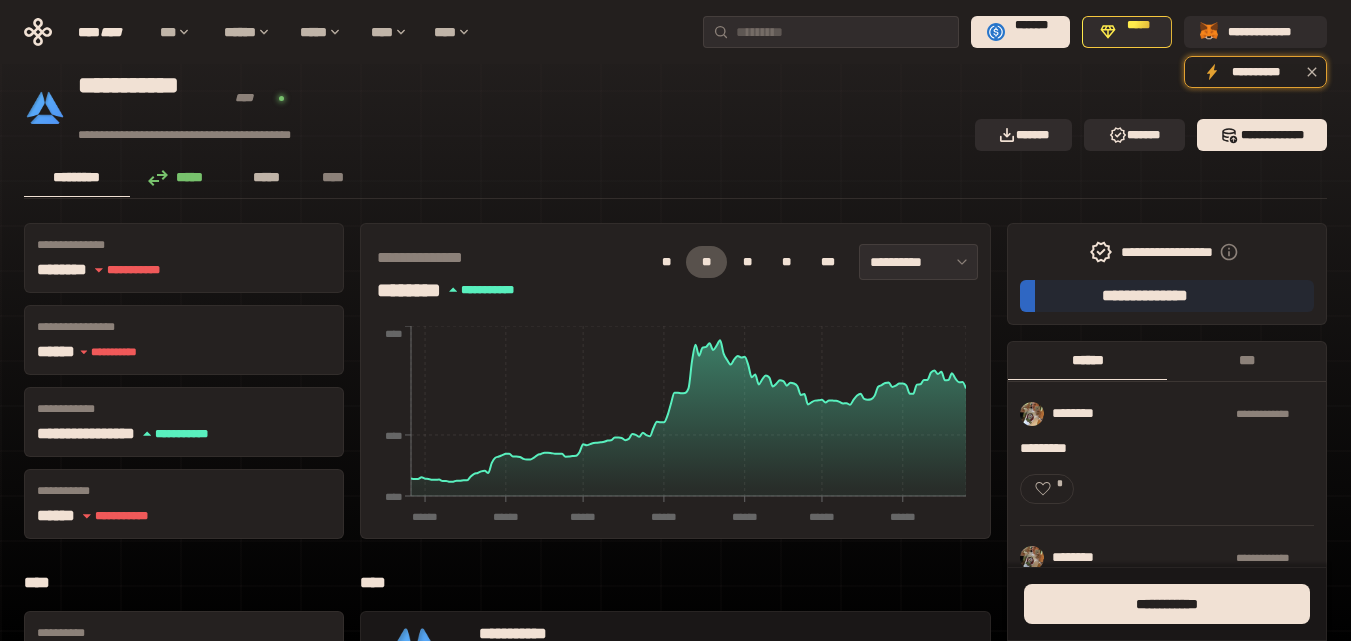 click on "*****" at bounding box center (267, 177) 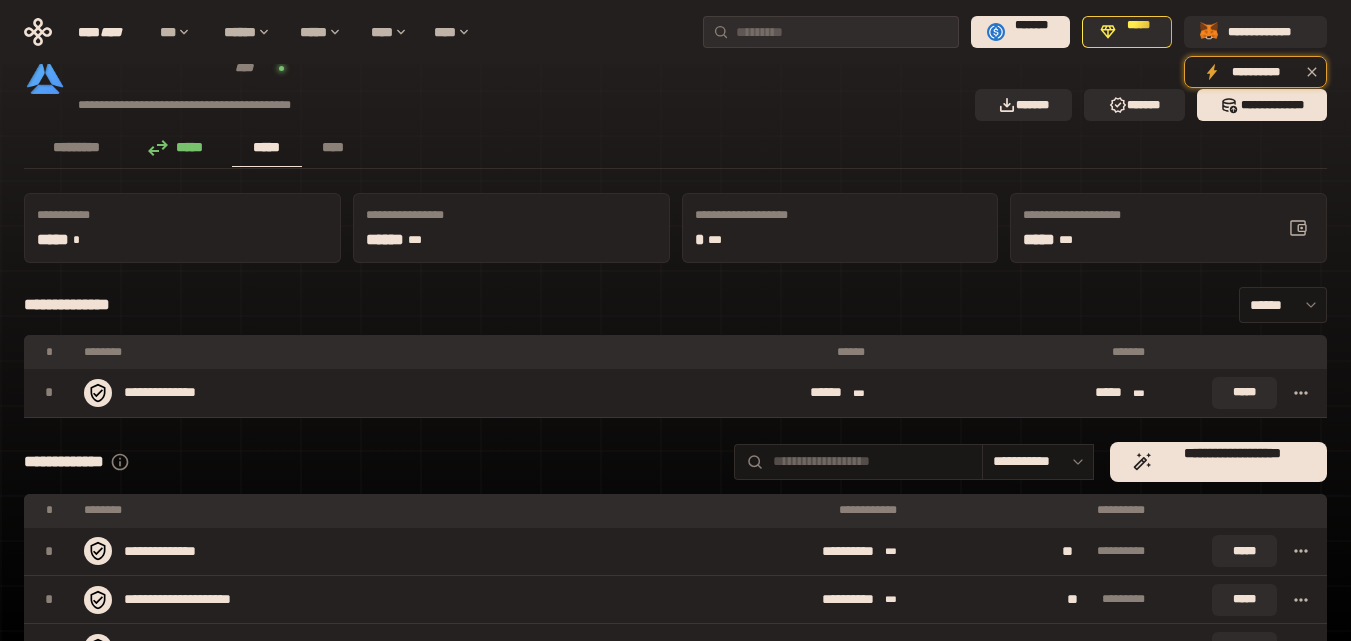 scroll, scrollTop: 0, scrollLeft: 0, axis: both 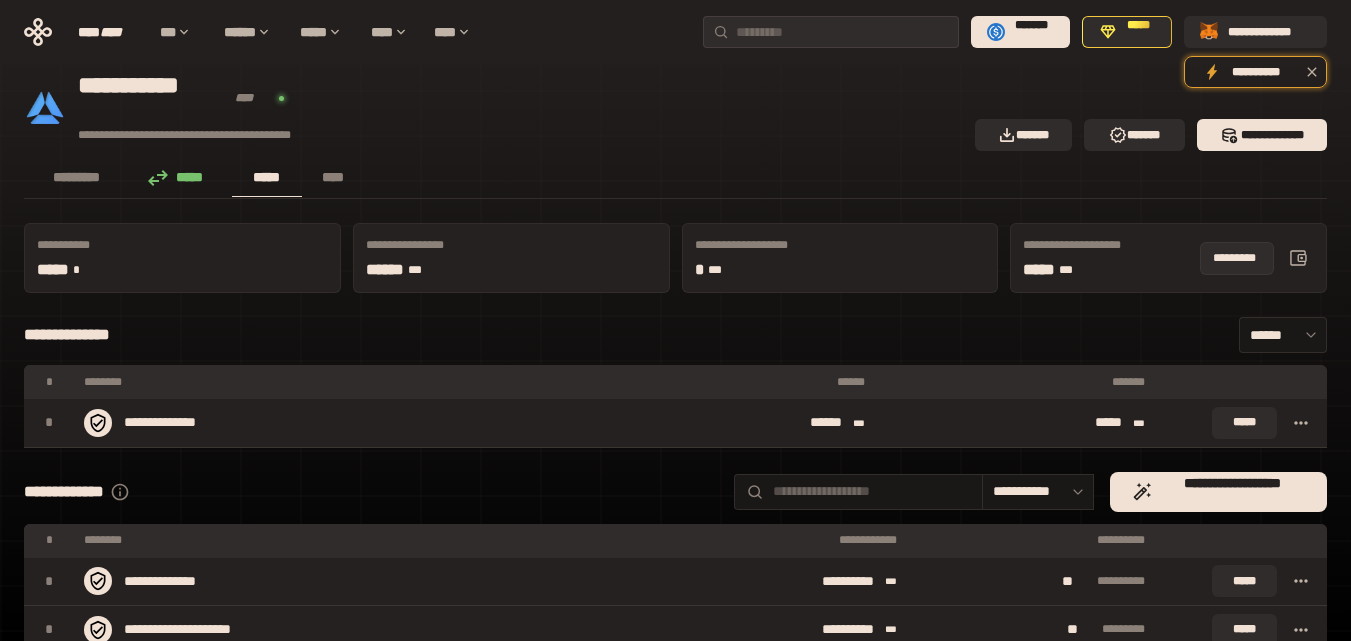 click at bounding box center [1298, 258] 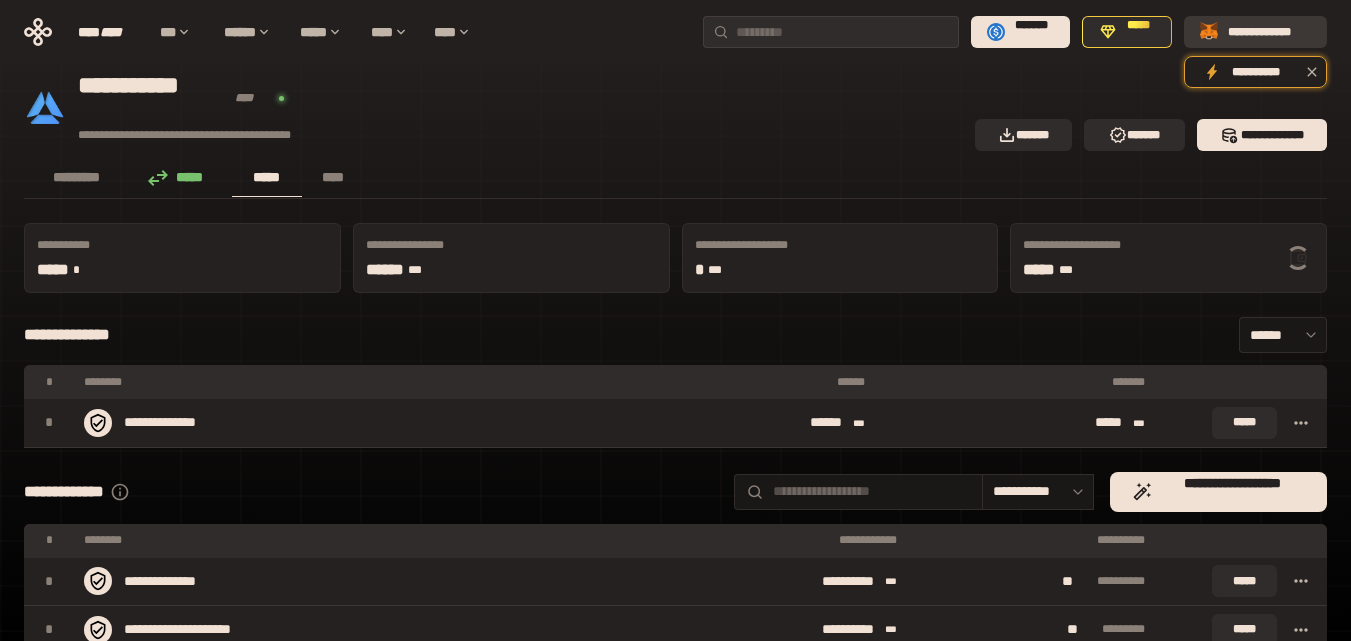 click on "**********" at bounding box center [1269, 32] 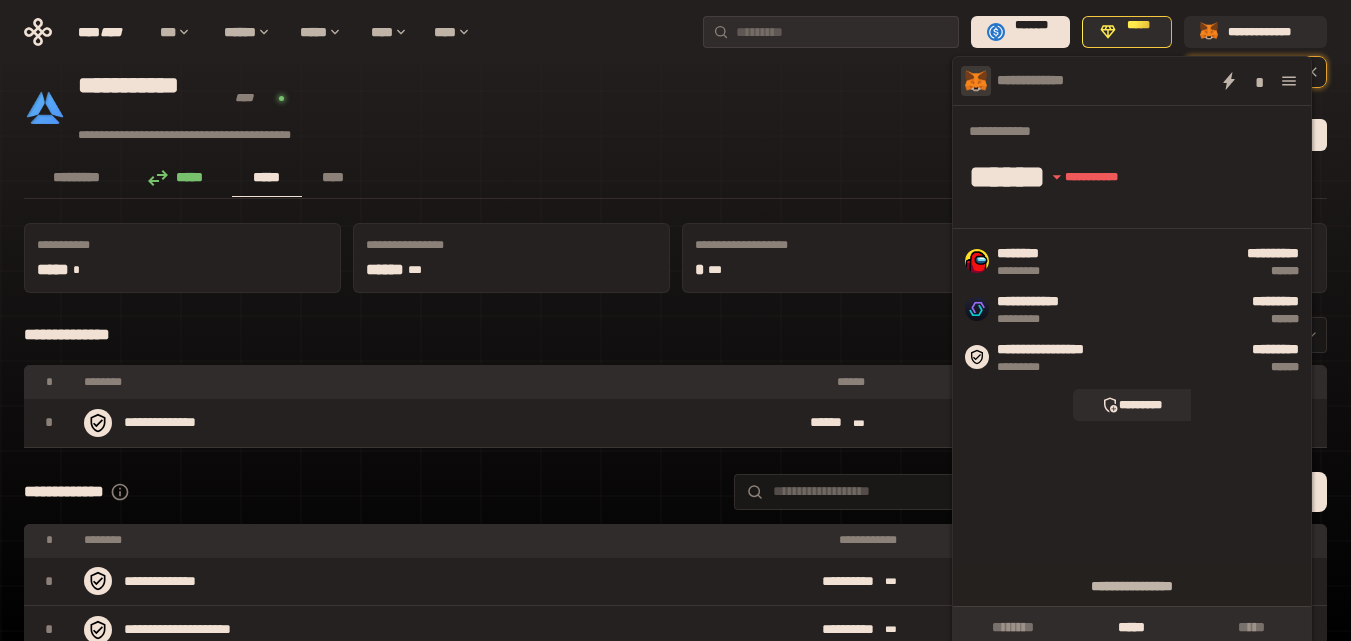 click 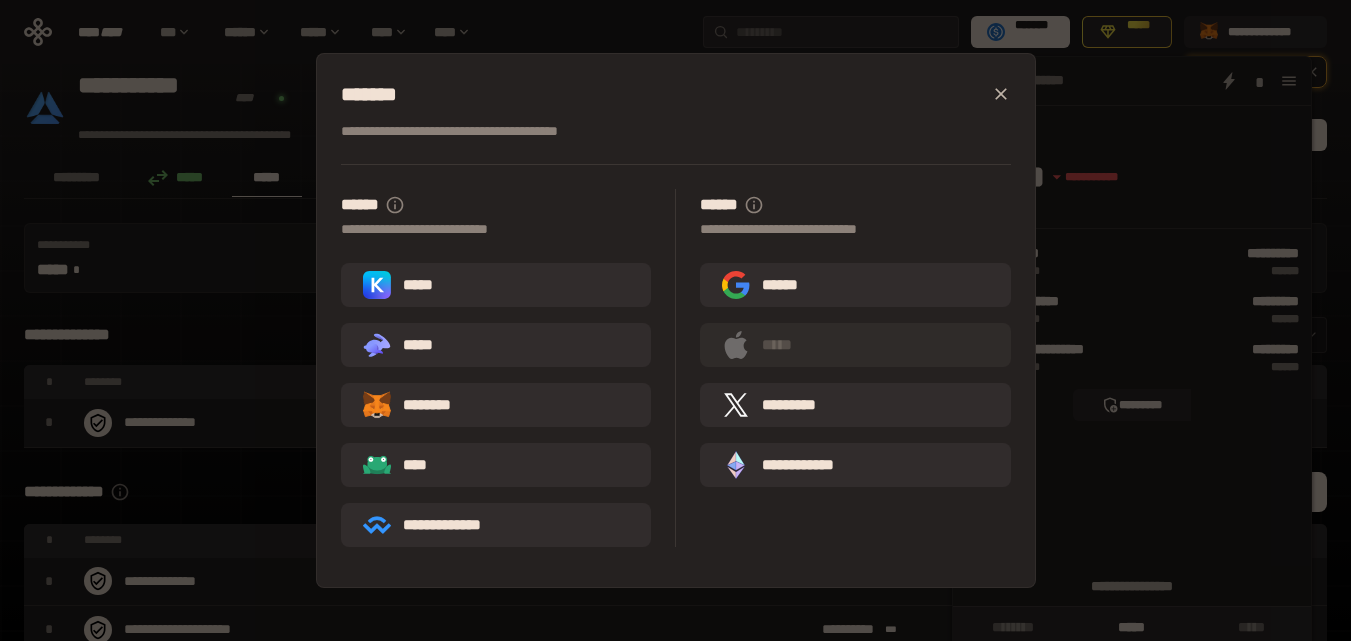 click 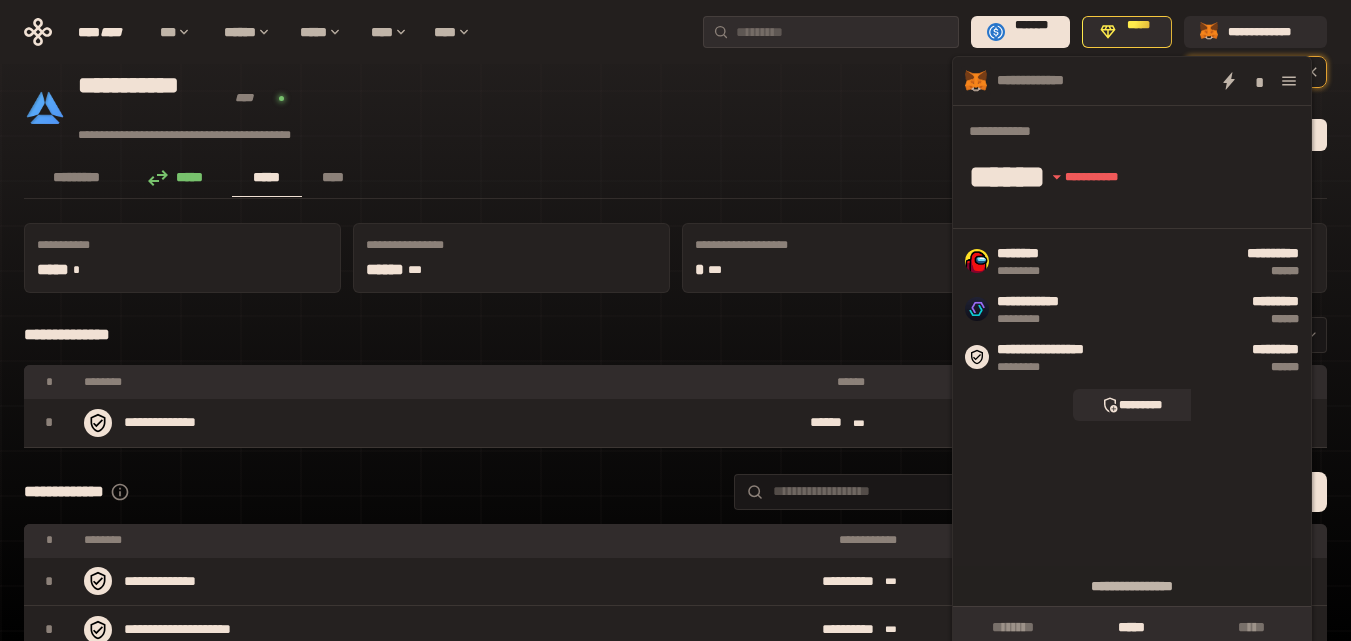 click on "**********" at bounding box center [493, 107] 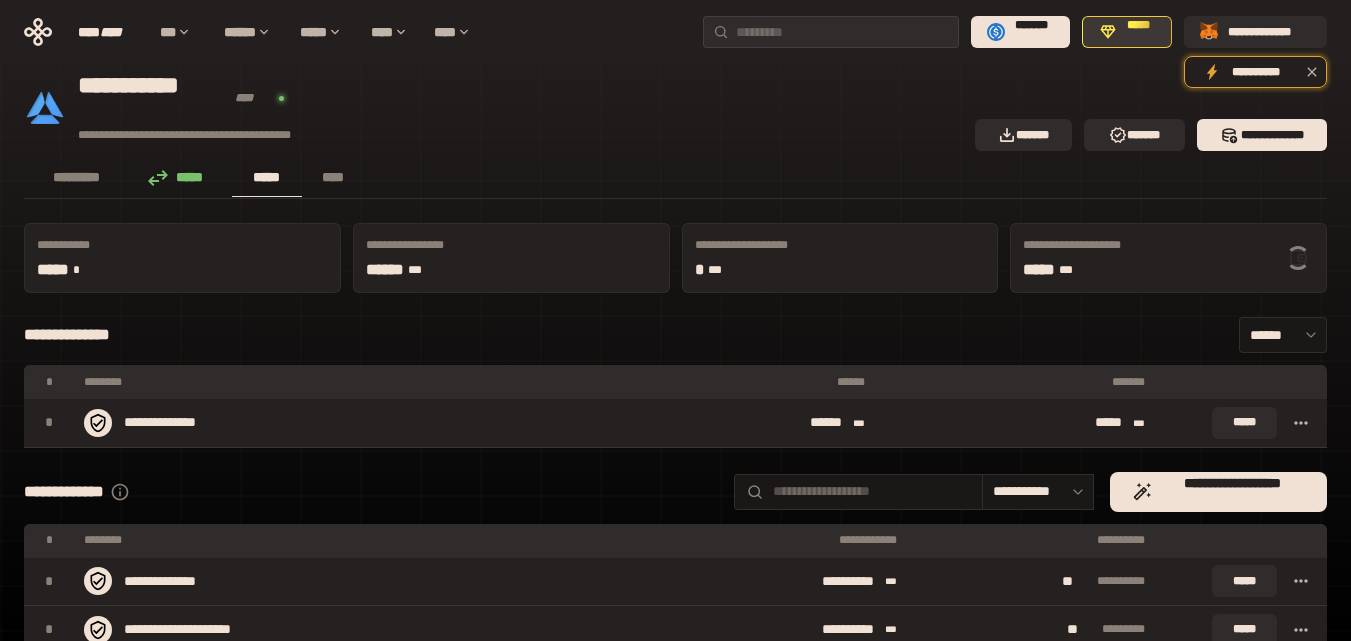 click 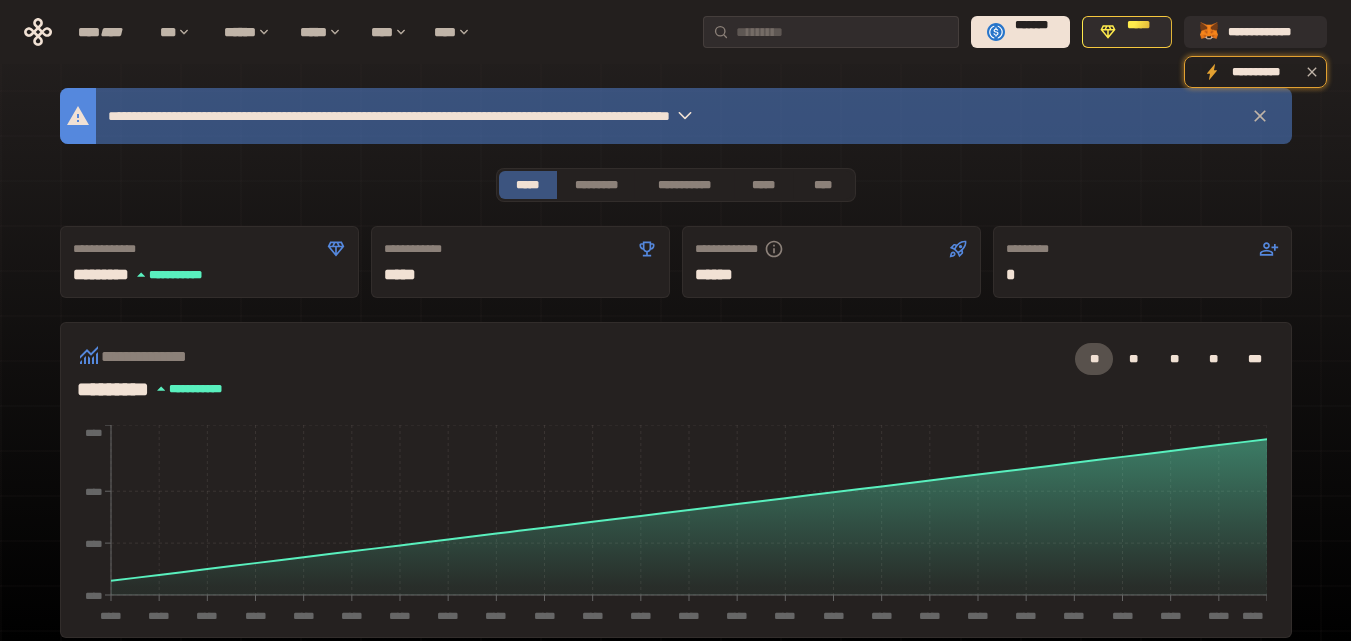 click on "[FIRST] [LAST] [NUMBER] [STREET] [CITY], [STATE] [POSTAL_CODE] [COUNTRY] [PHONE] [EMAIL] [SSN] [CREDIT_CARD] [DRIVER_LICENSE] [PASSPORT_NUMBER]" at bounding box center [676, 652] 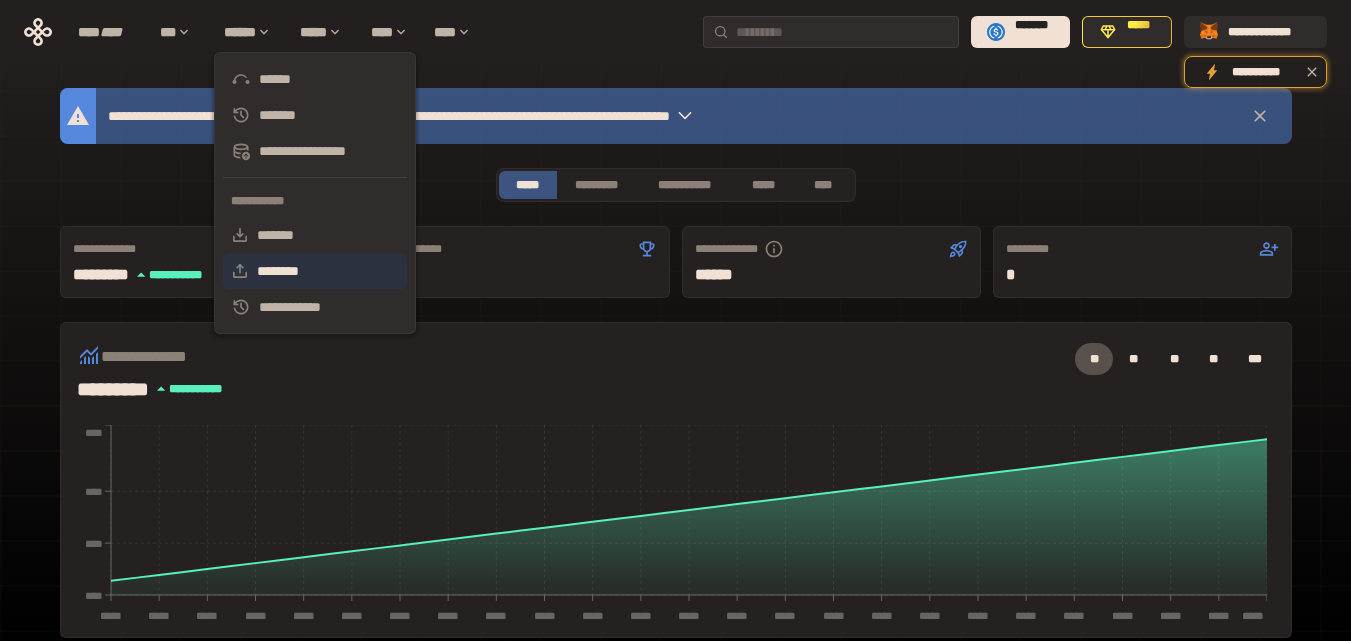 click on "********" at bounding box center (315, 271) 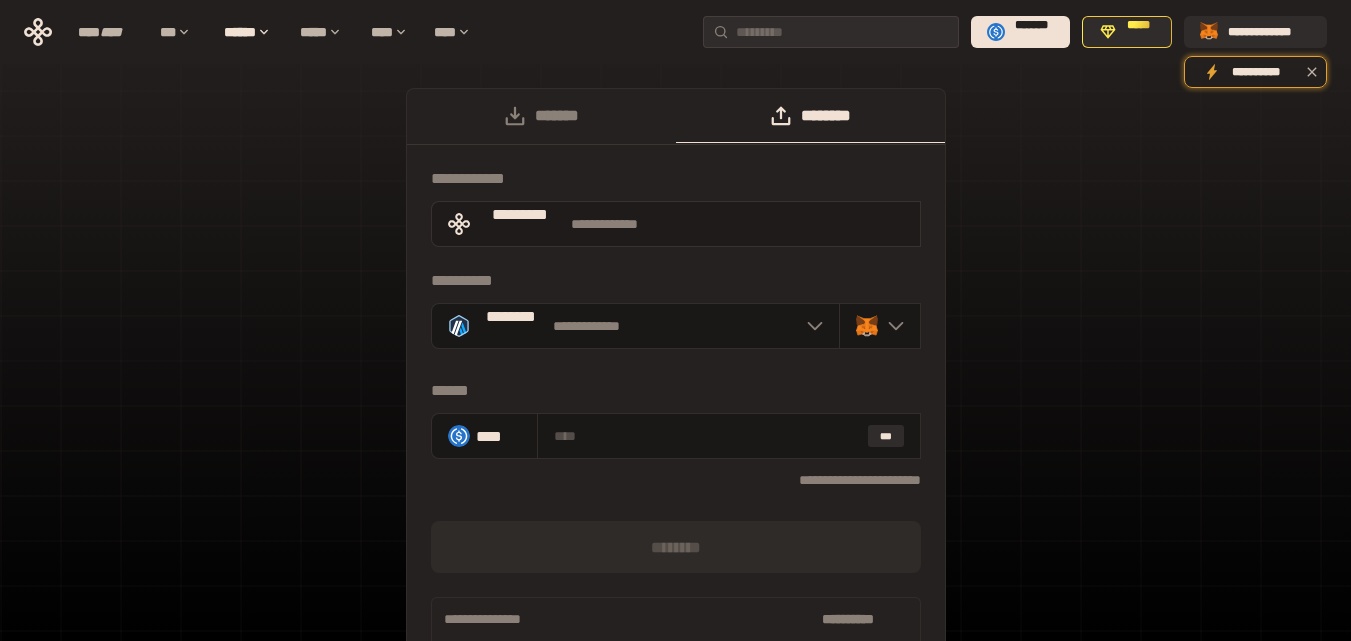 click on "*********" at bounding box center (521, 224) 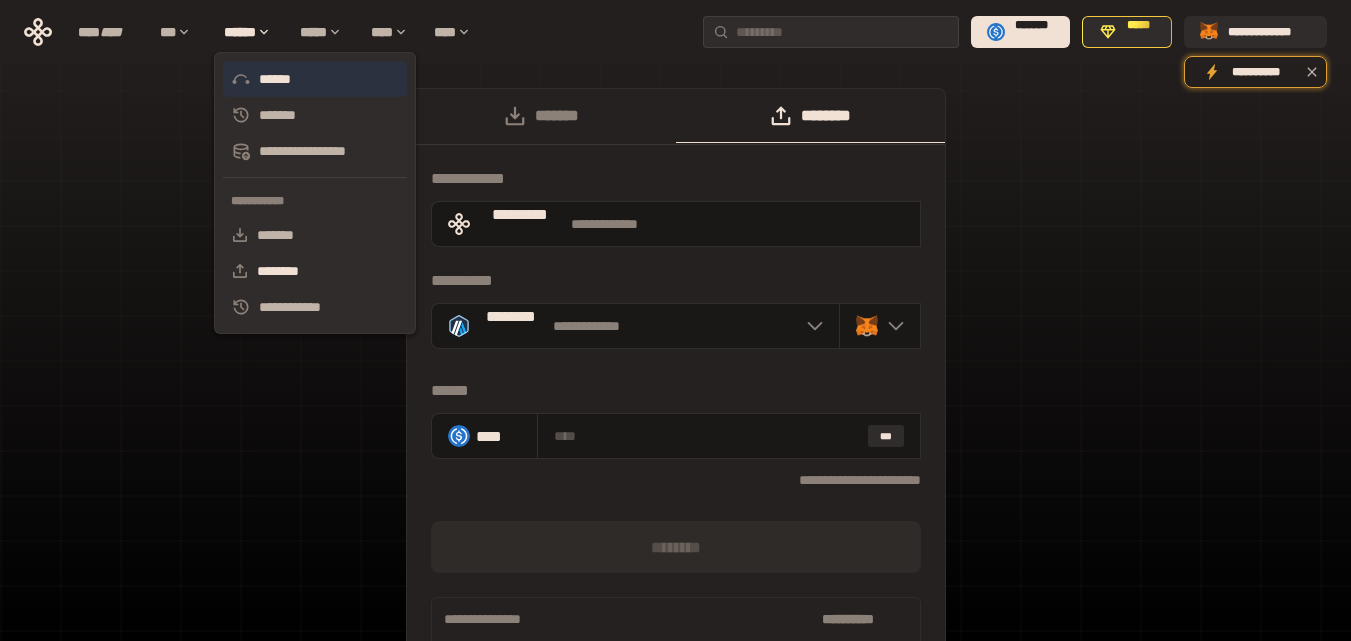 click on "******" at bounding box center [315, 79] 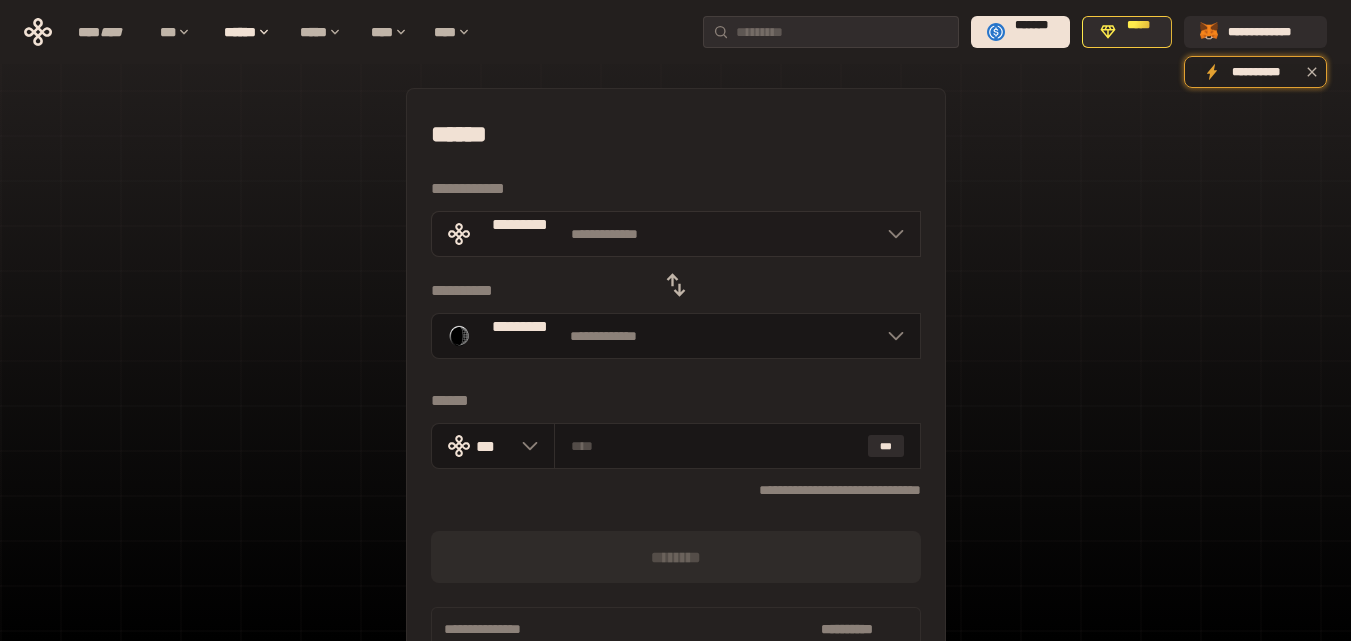 click 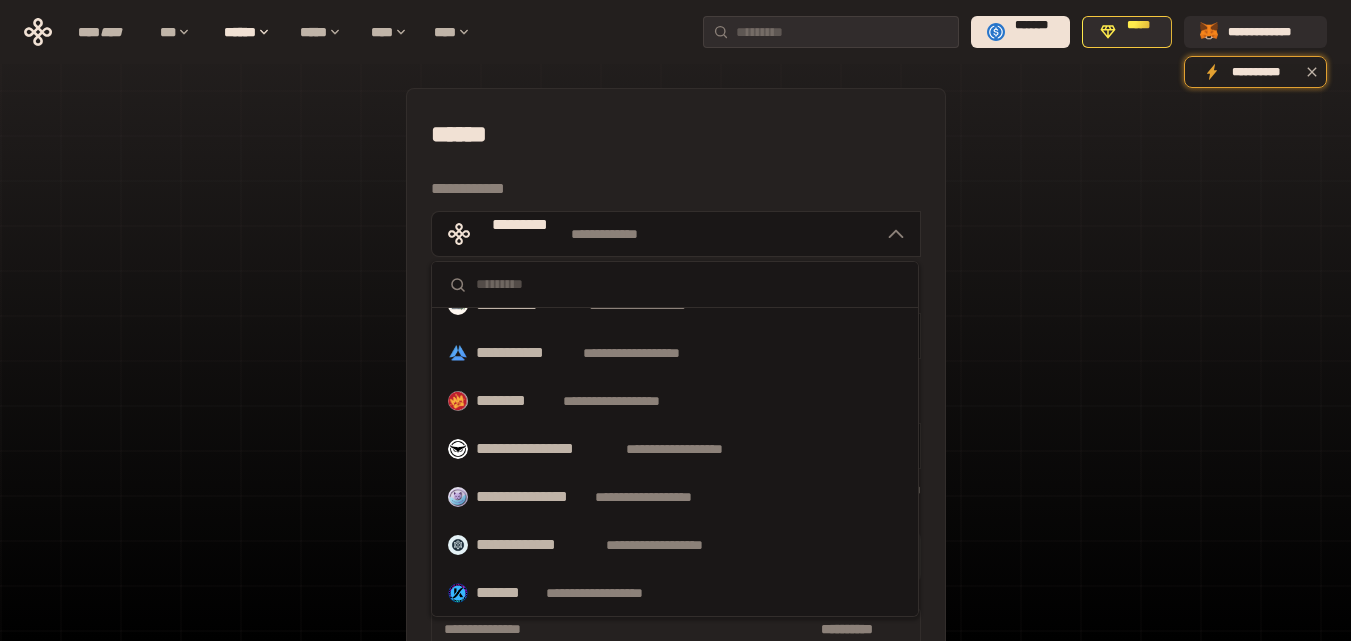 scroll, scrollTop: 249, scrollLeft: 0, axis: vertical 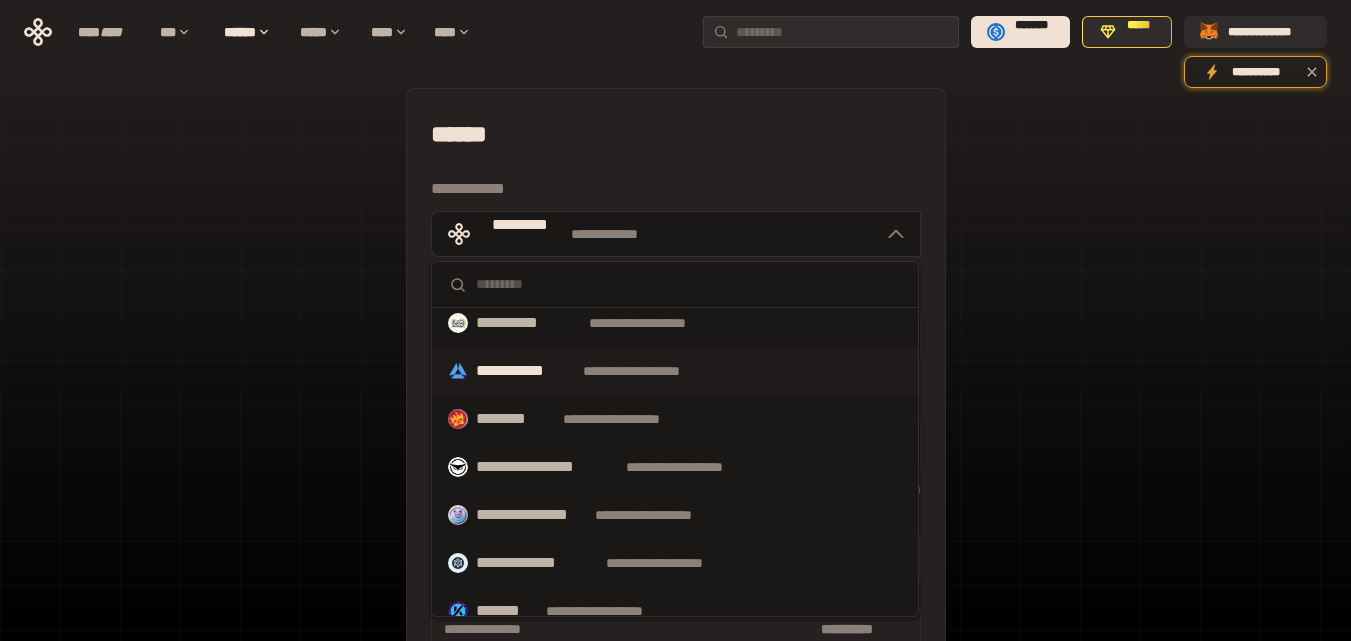click on "**********" at bounding box center [650, 371] 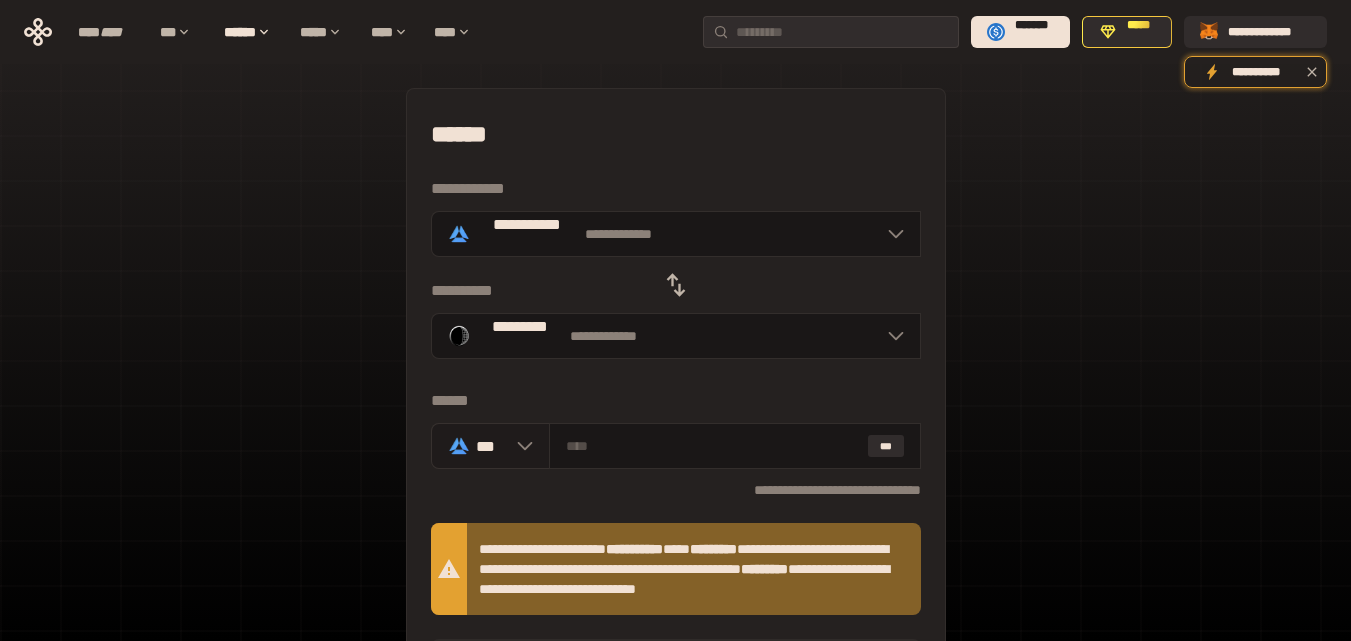 click 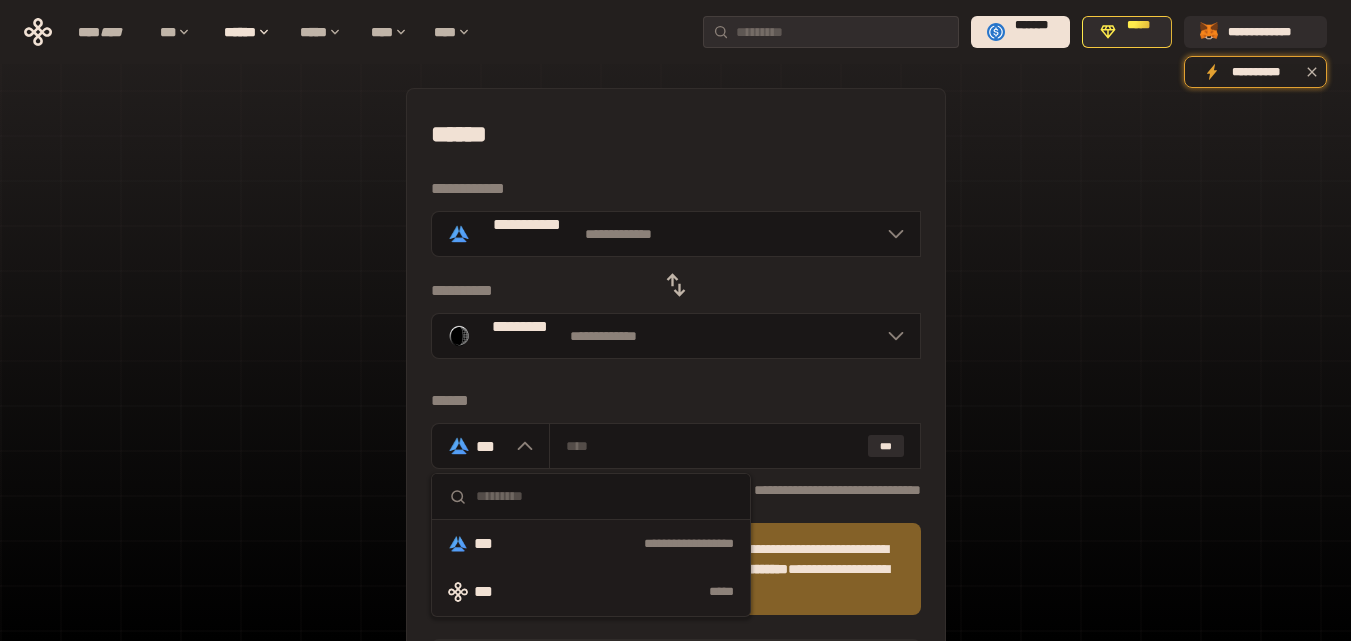 click on "*****" at bounding box center (633, 592) 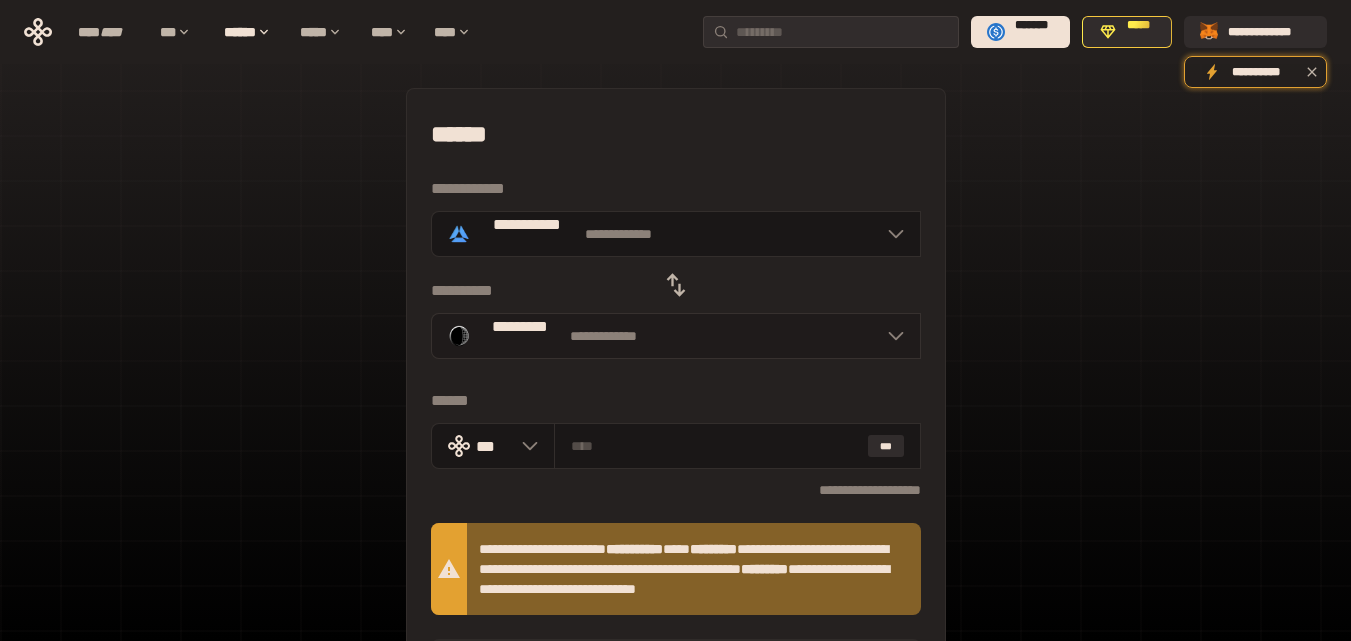 click 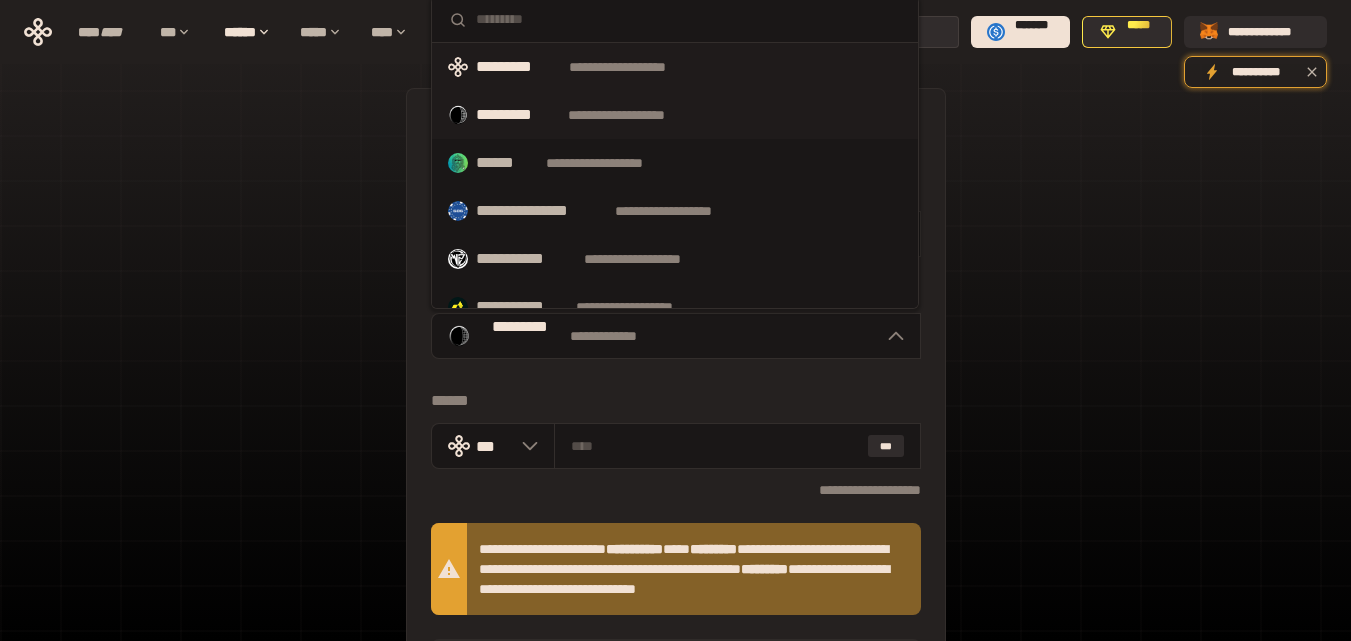 click on "**********" at bounding box center (675, 67) 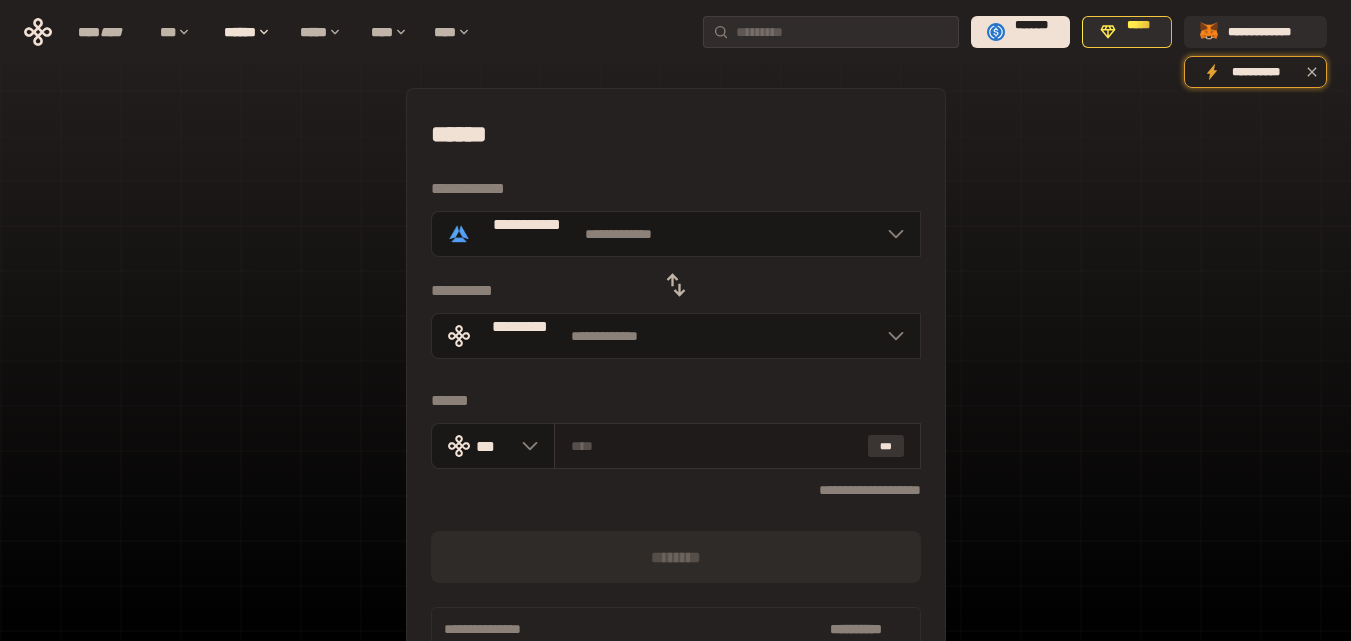 click on "***" at bounding box center (886, 446) 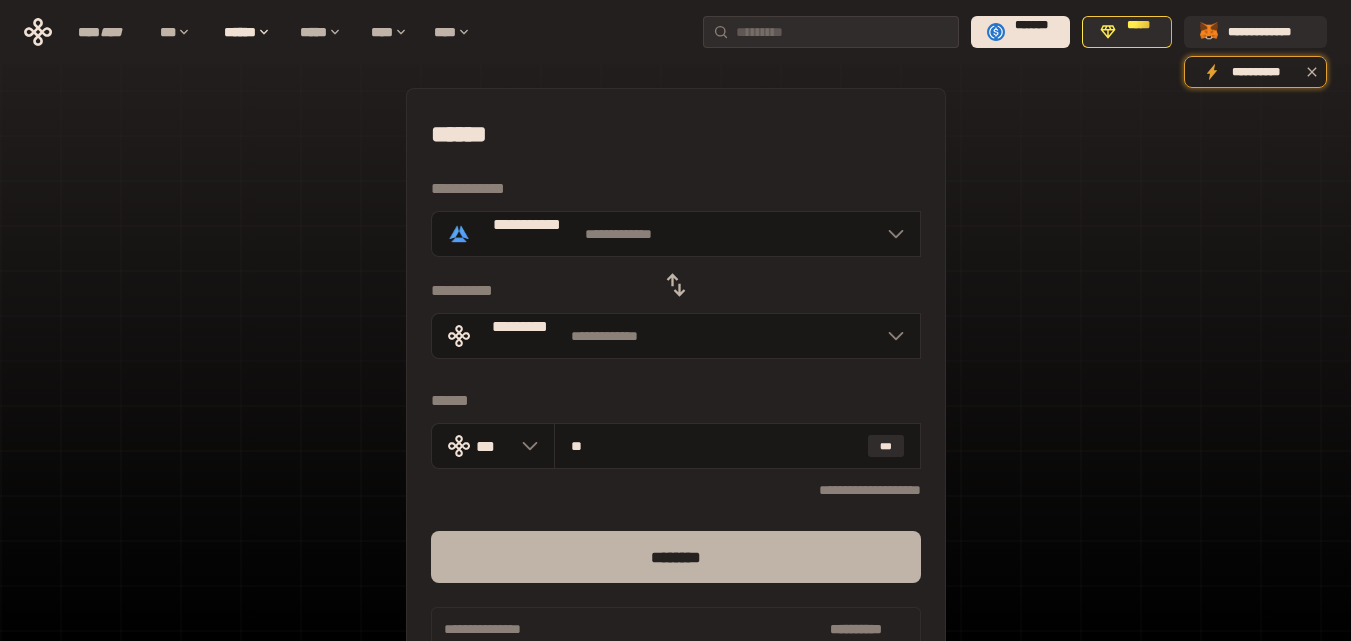 click on "********" at bounding box center (676, 557) 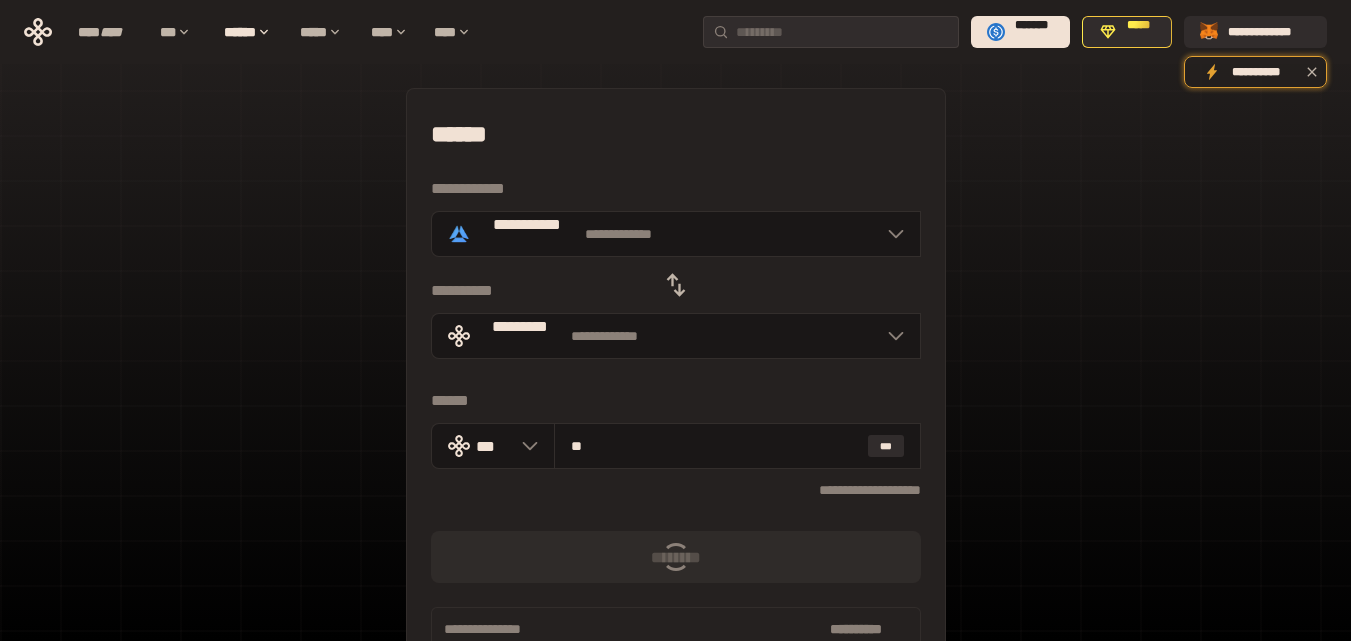 click on "[FIRST] [LAST] [NUMBER] [STREET] [CITY], [STATE] [POSTAL_CODE] [COUNTRY] [PHONE] [EMAIL] [SSN] [CREDIT_CARD] [DRIVER_LICENSE] [PASSPORT_NUMBER]" at bounding box center [675, 487] 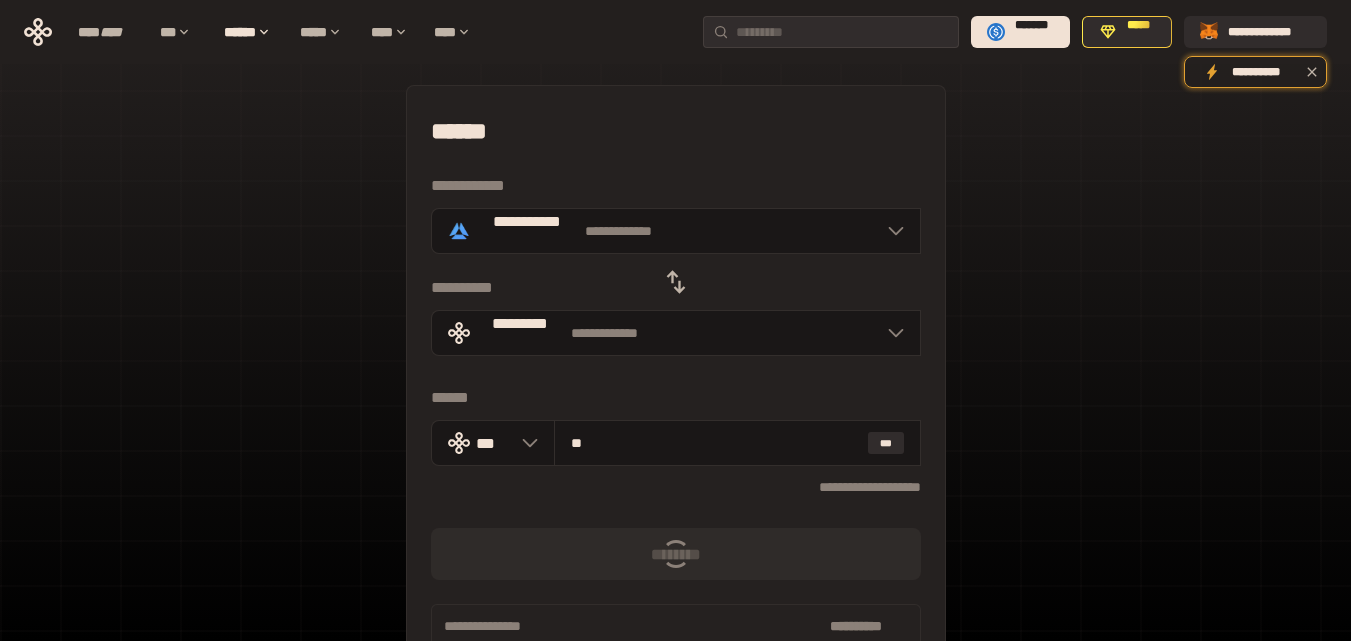 scroll, scrollTop: 0, scrollLeft: 0, axis: both 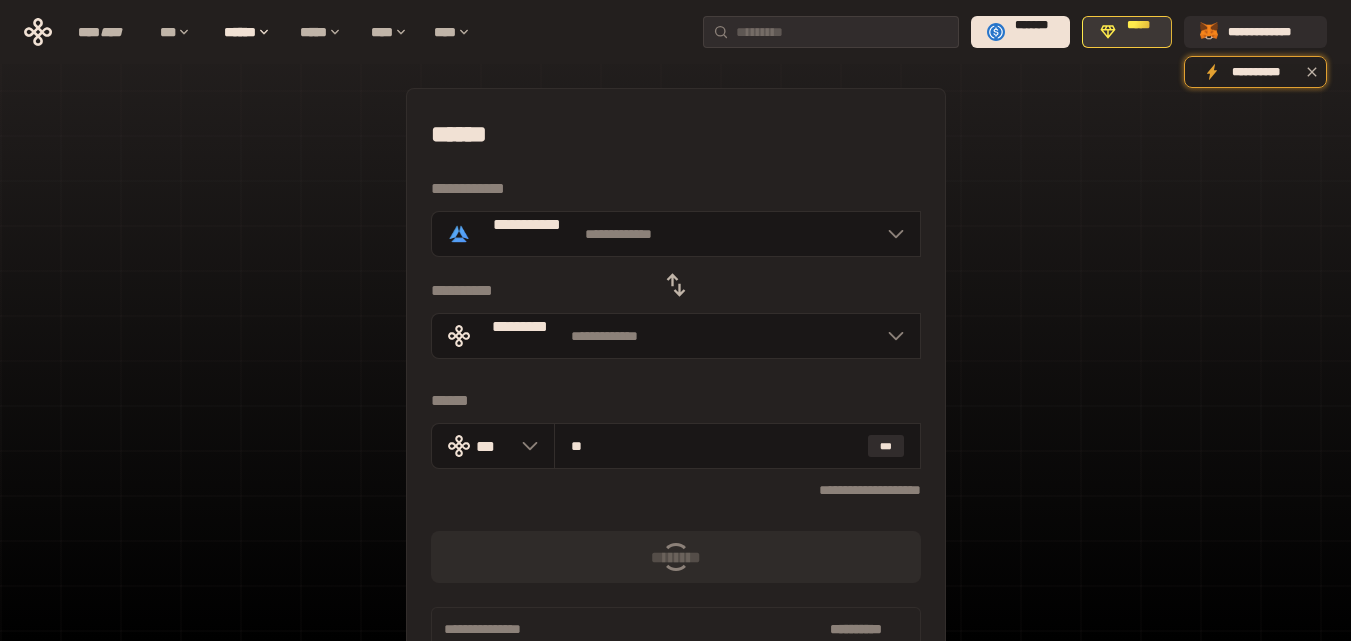 click on "*****" at bounding box center [1138, 32] 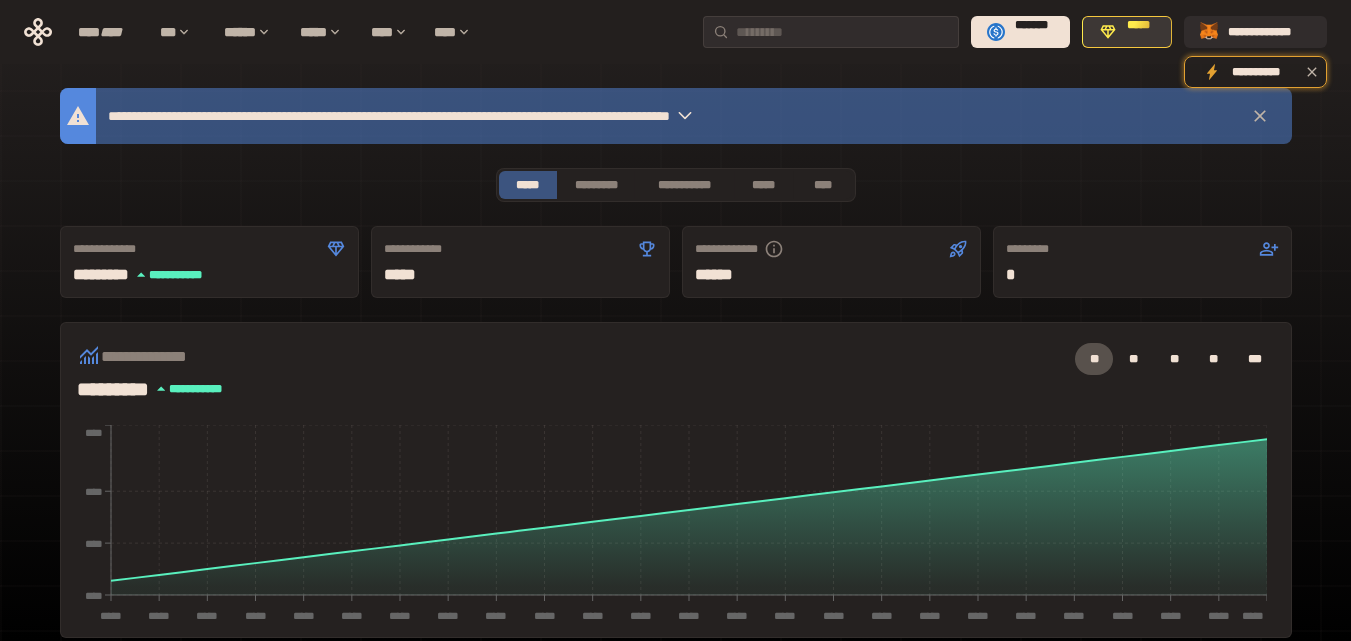 click on "*****" at bounding box center [1127, 32] 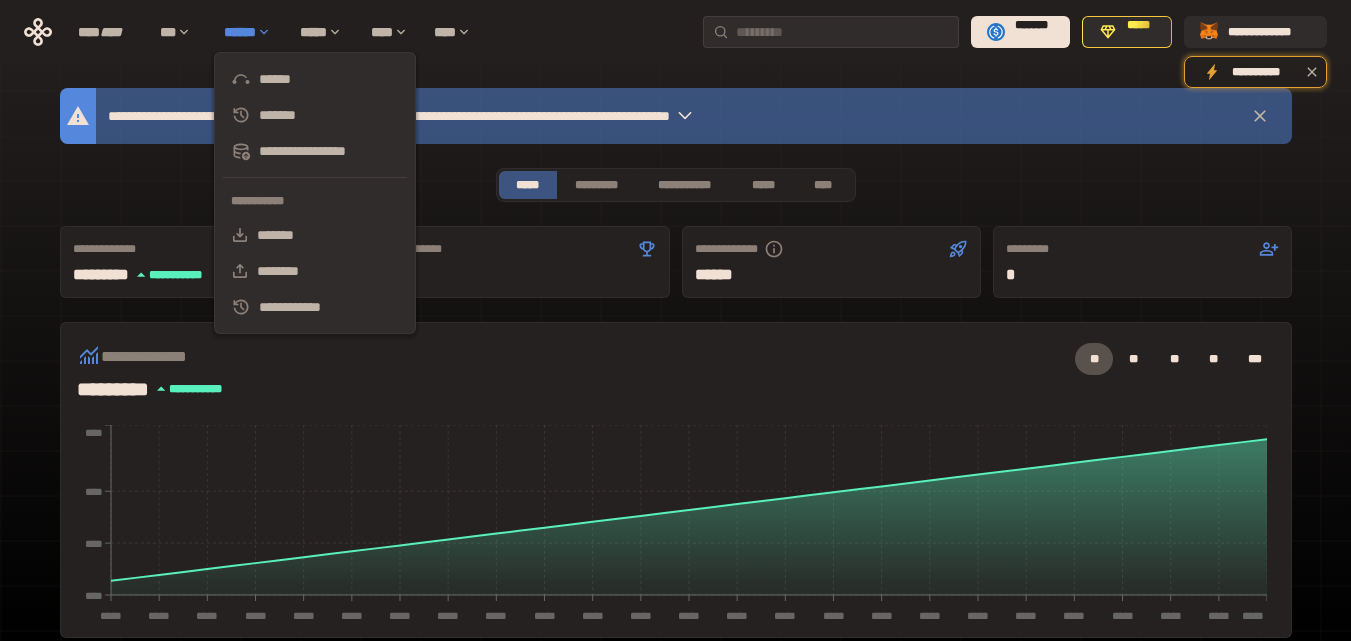 click on "******" at bounding box center (252, 32) 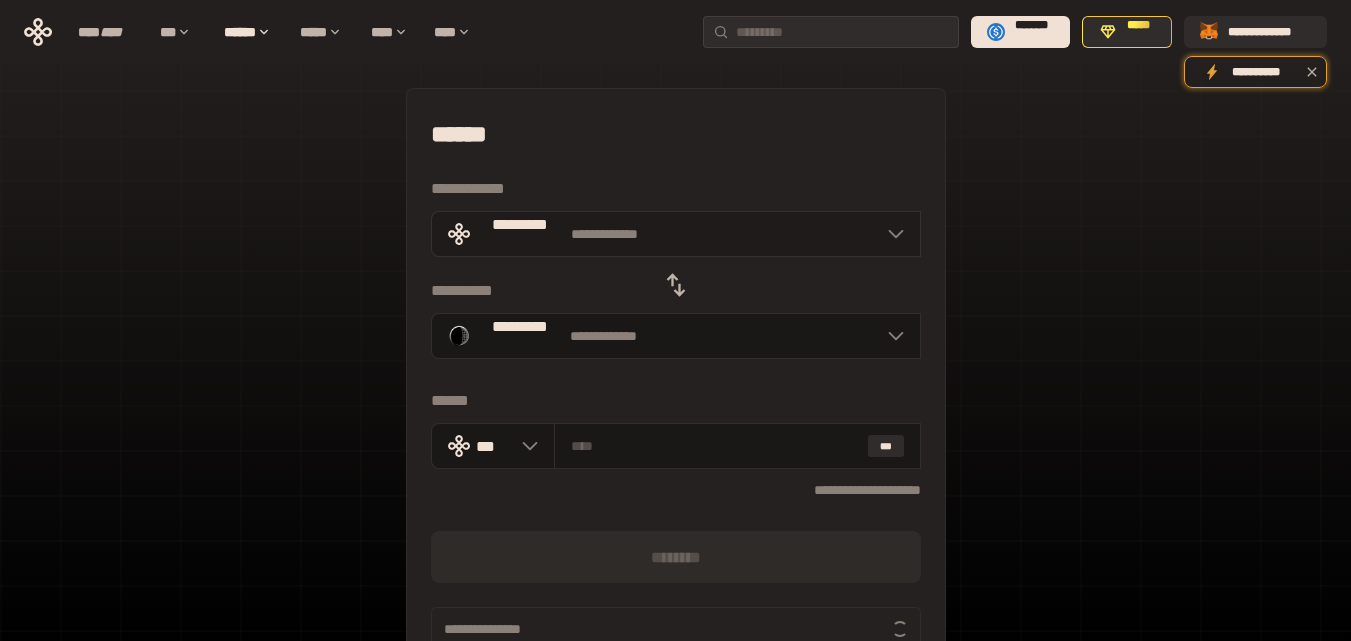 click 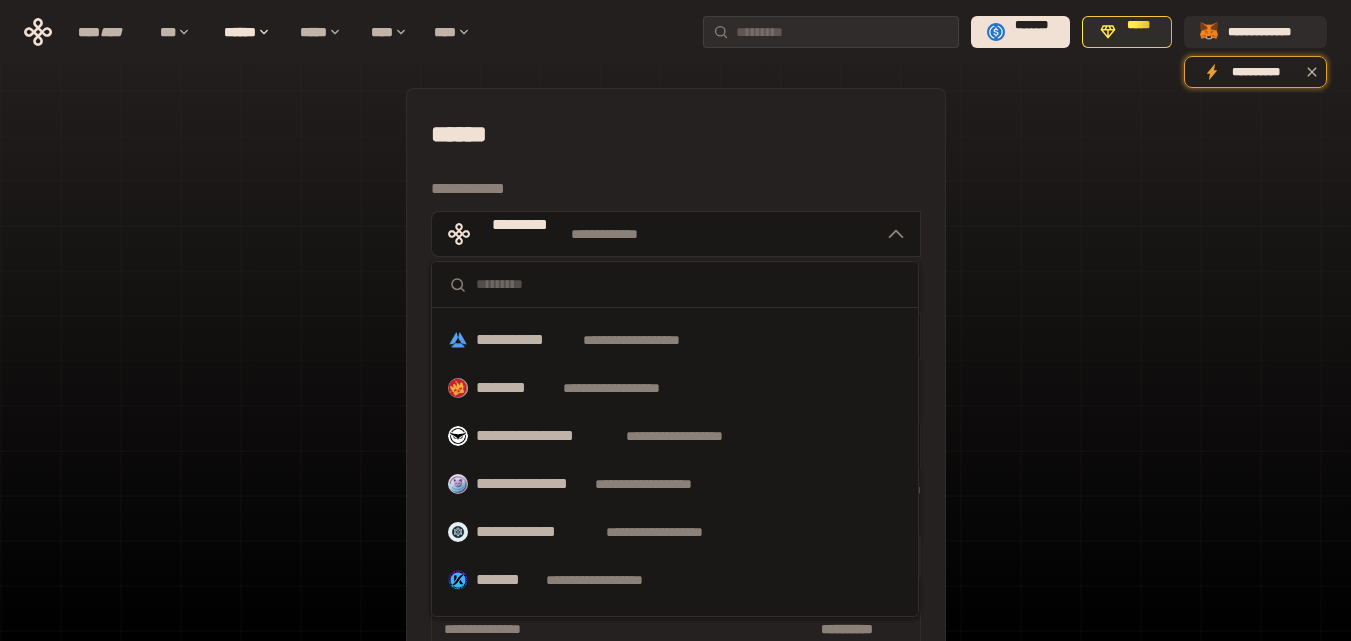 scroll, scrollTop: 262, scrollLeft: 0, axis: vertical 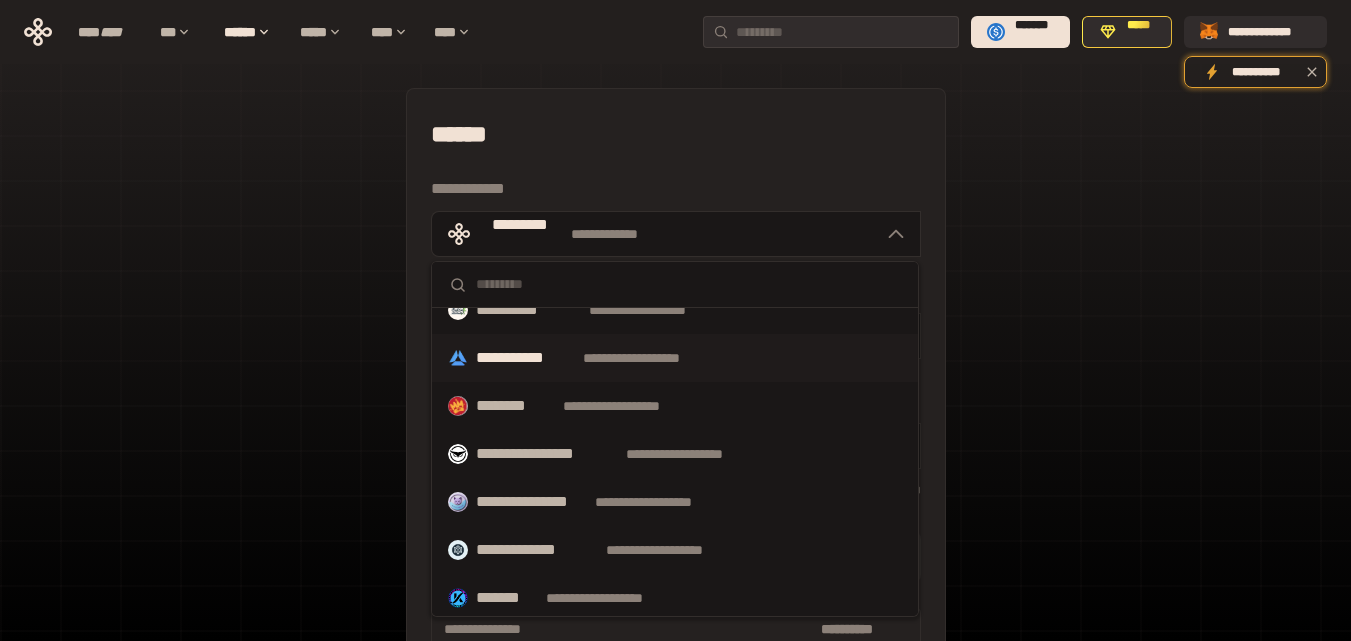 click on "**********" at bounding box center (650, 358) 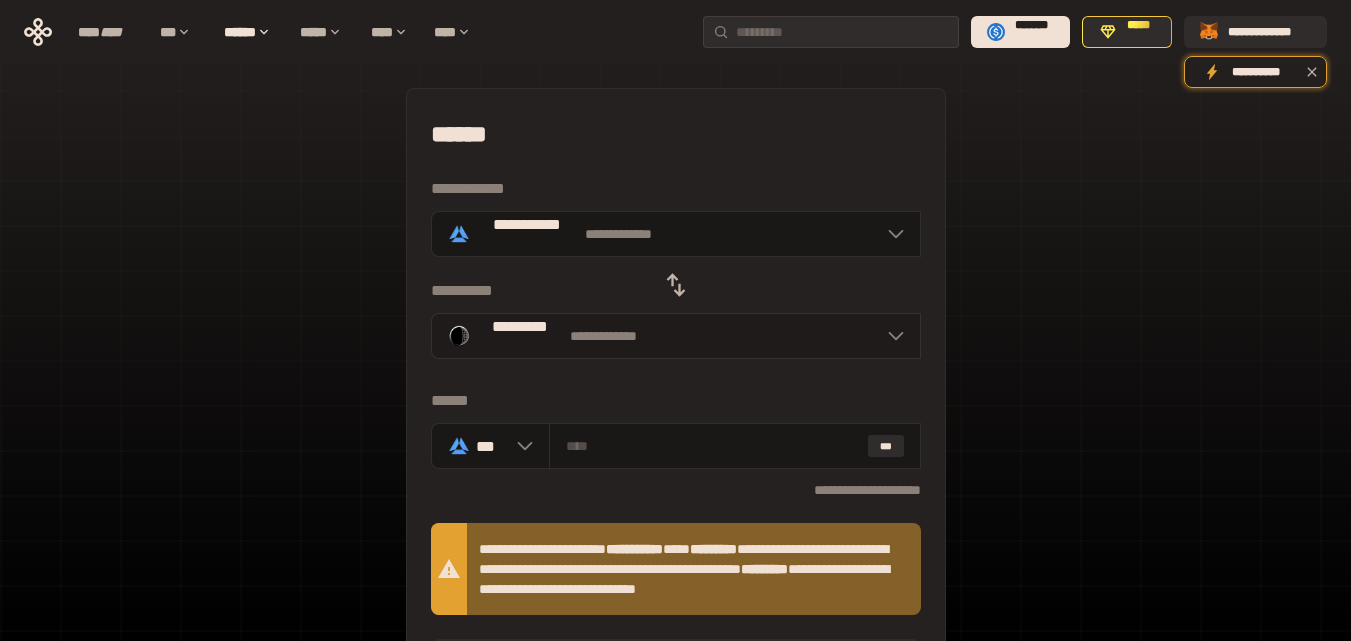 click on "**********" at bounding box center [676, 336] 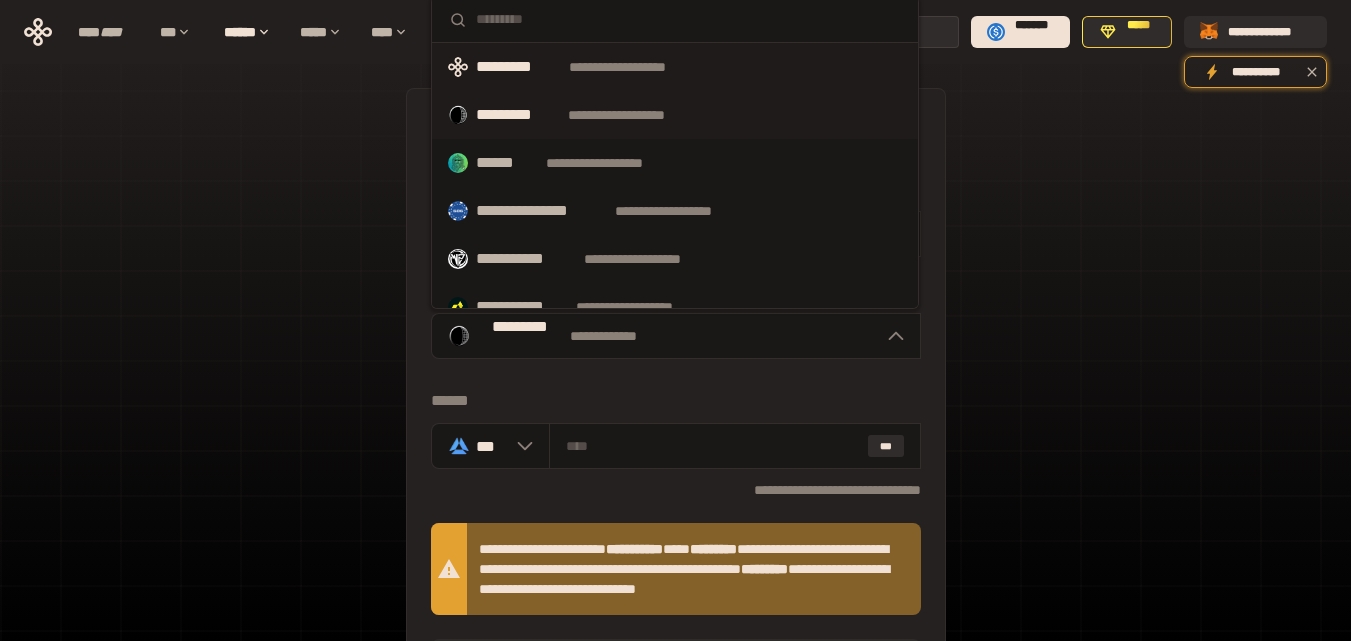 click on "**********" at bounding box center [636, 67] 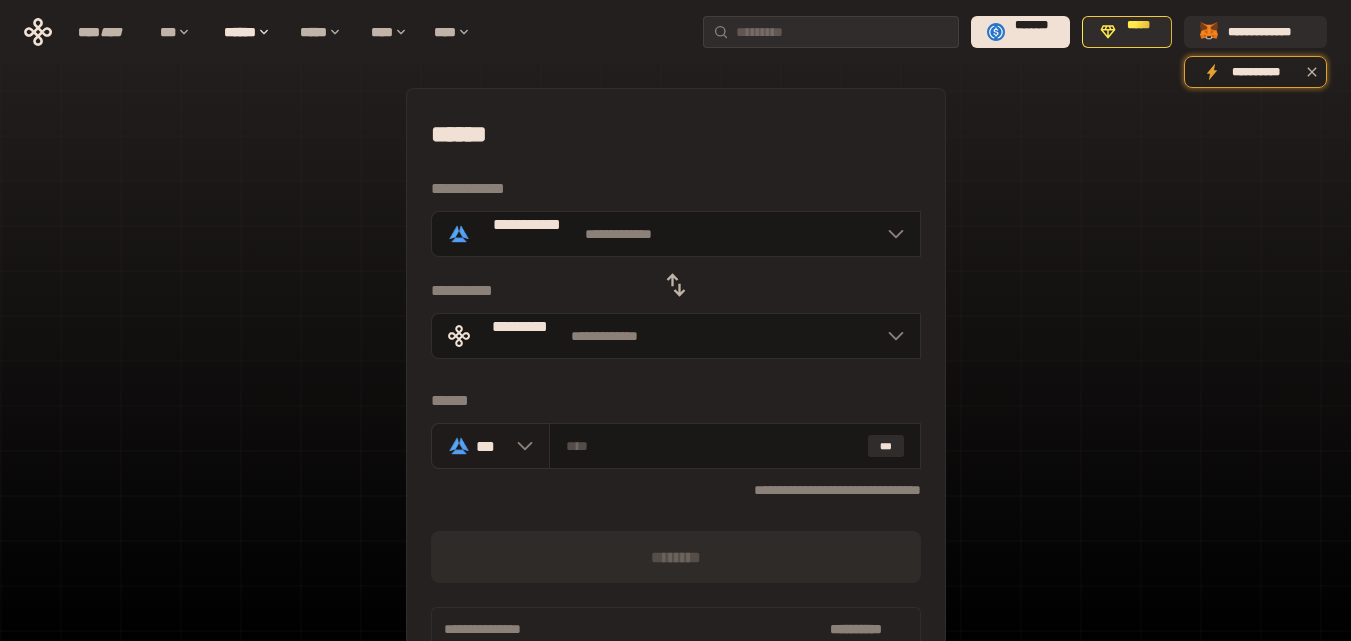 click on "***" at bounding box center (490, 446) 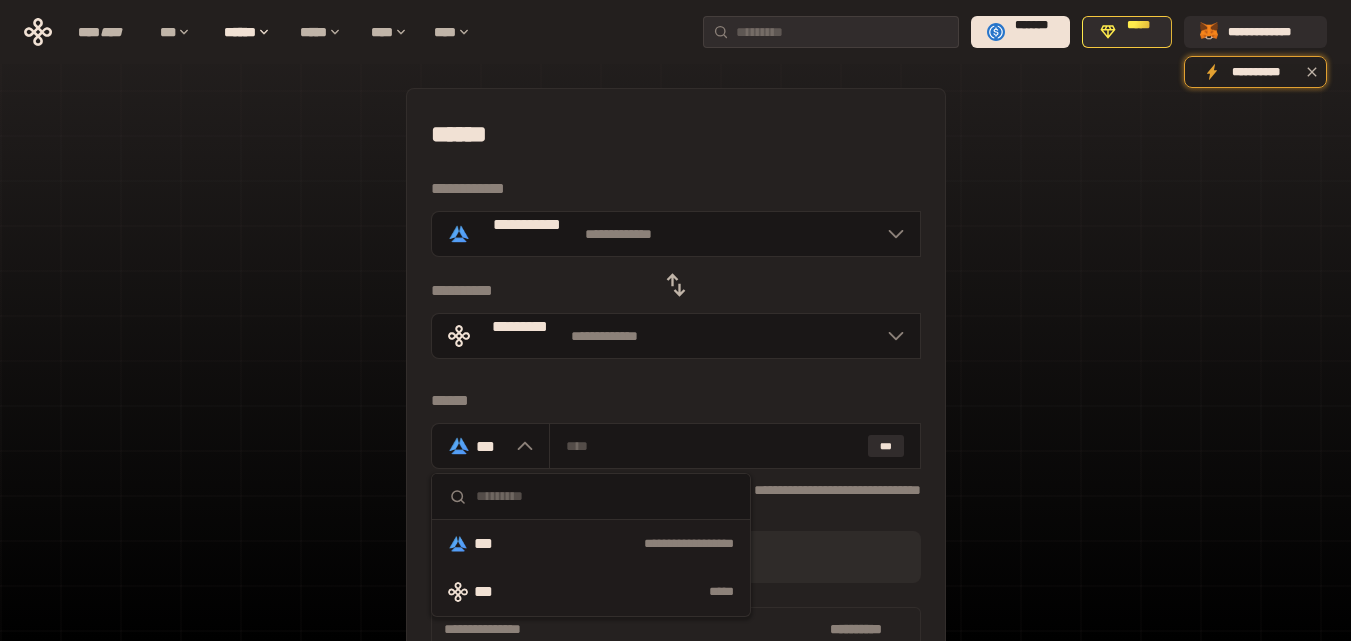 click on "*****" at bounding box center [633, 592] 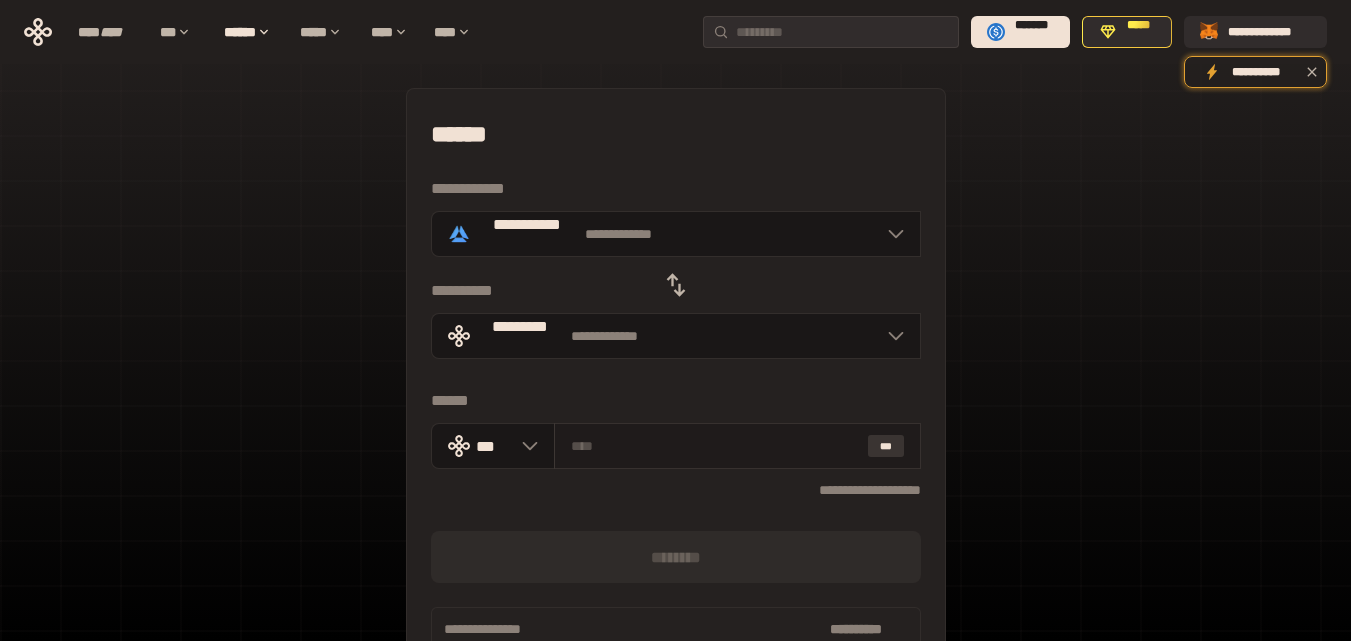click on "***" at bounding box center [886, 446] 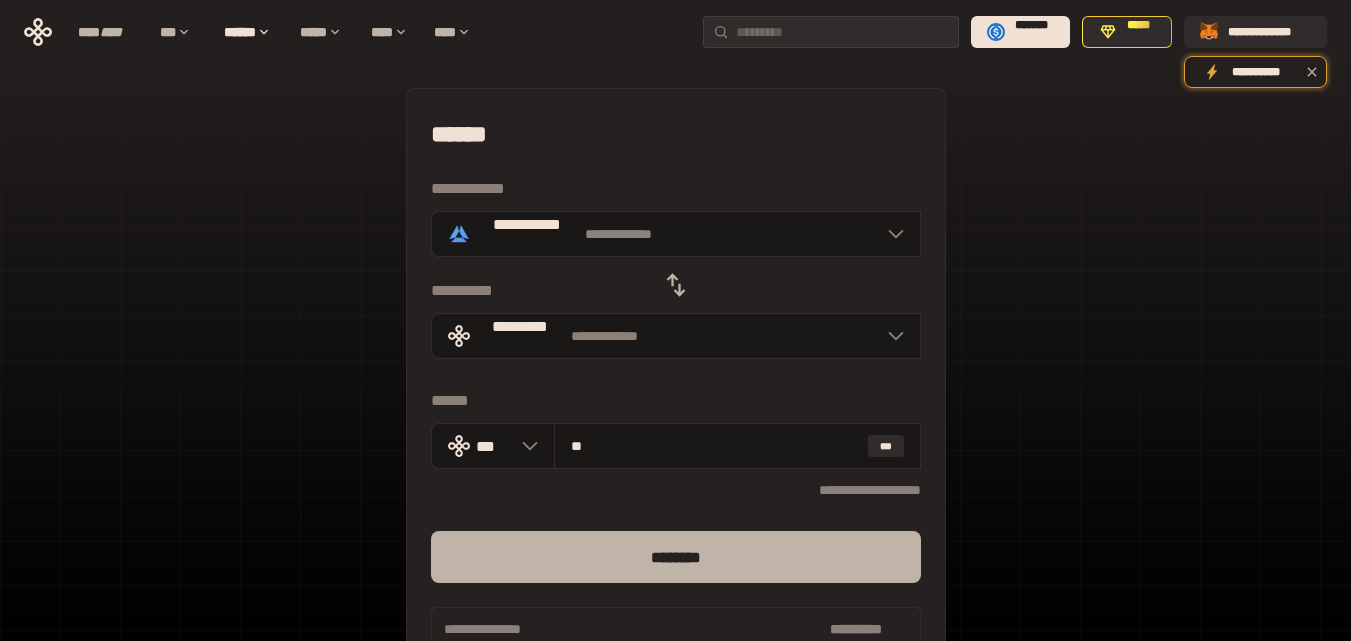 click on "********" at bounding box center (676, 557) 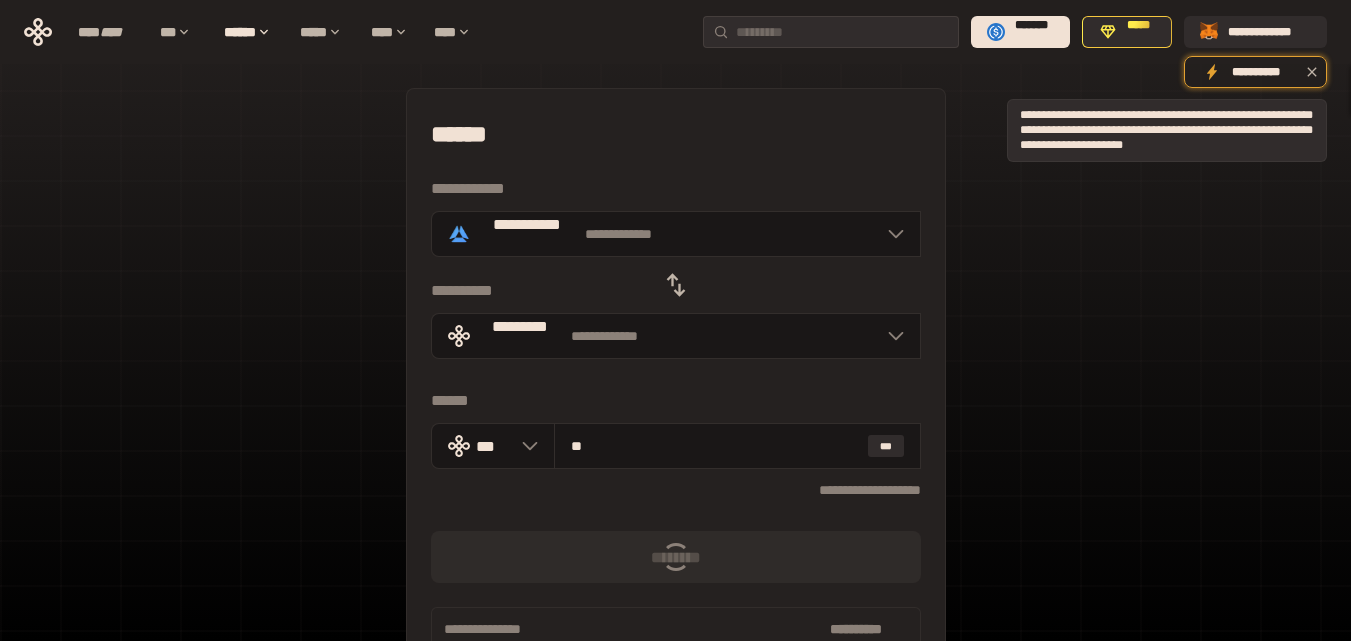 click on "**********" at bounding box center [1255, 72] 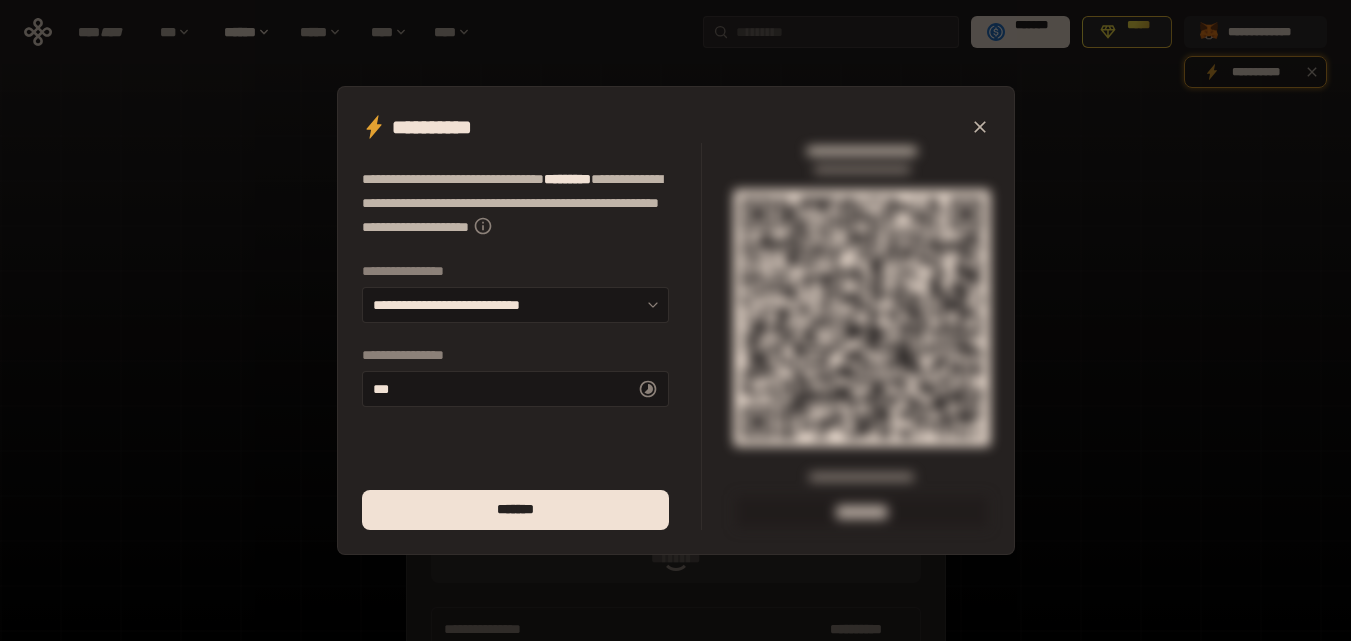 click on "**********" at bounding box center [675, 320] 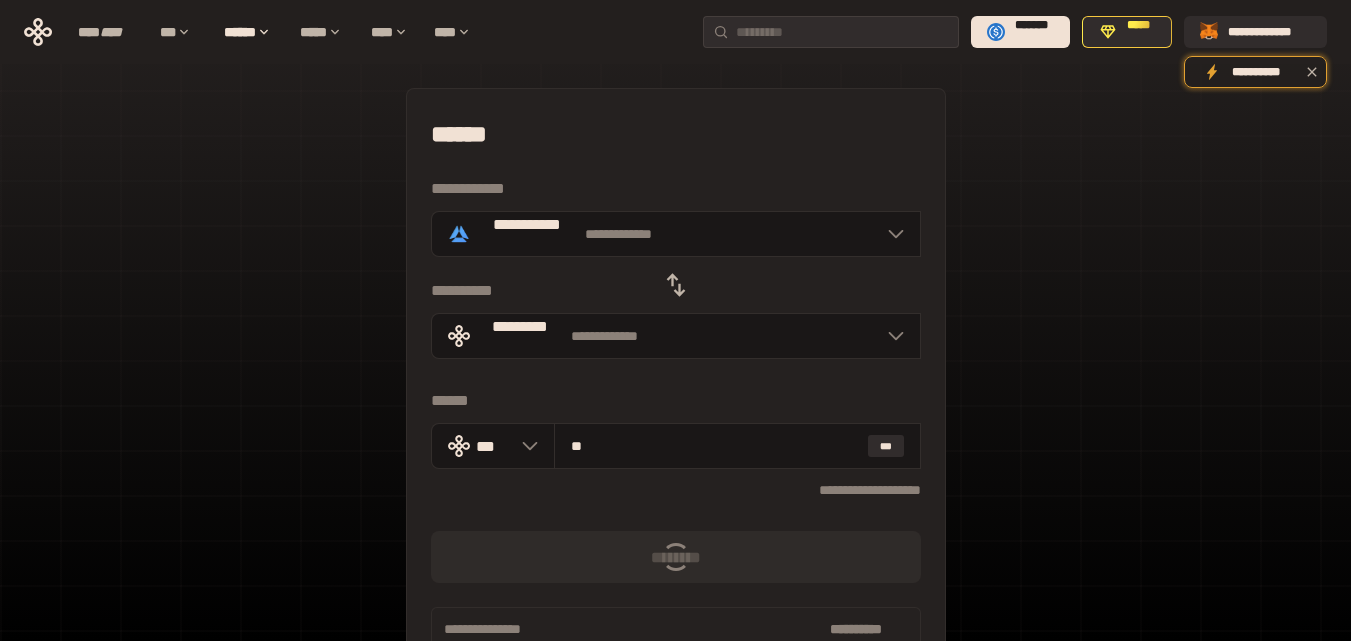 click on "[FIRST] [LAST] [NUMBER] [STREET] [CITY], [STATE] [POSTAL_CODE] [COUNTRY] [PHONE] [EMAIL] [SSN] [CREDIT_CARD] [DRIVER_LICENSE] [PASSPORT_NUMBER]" at bounding box center (675, 487) 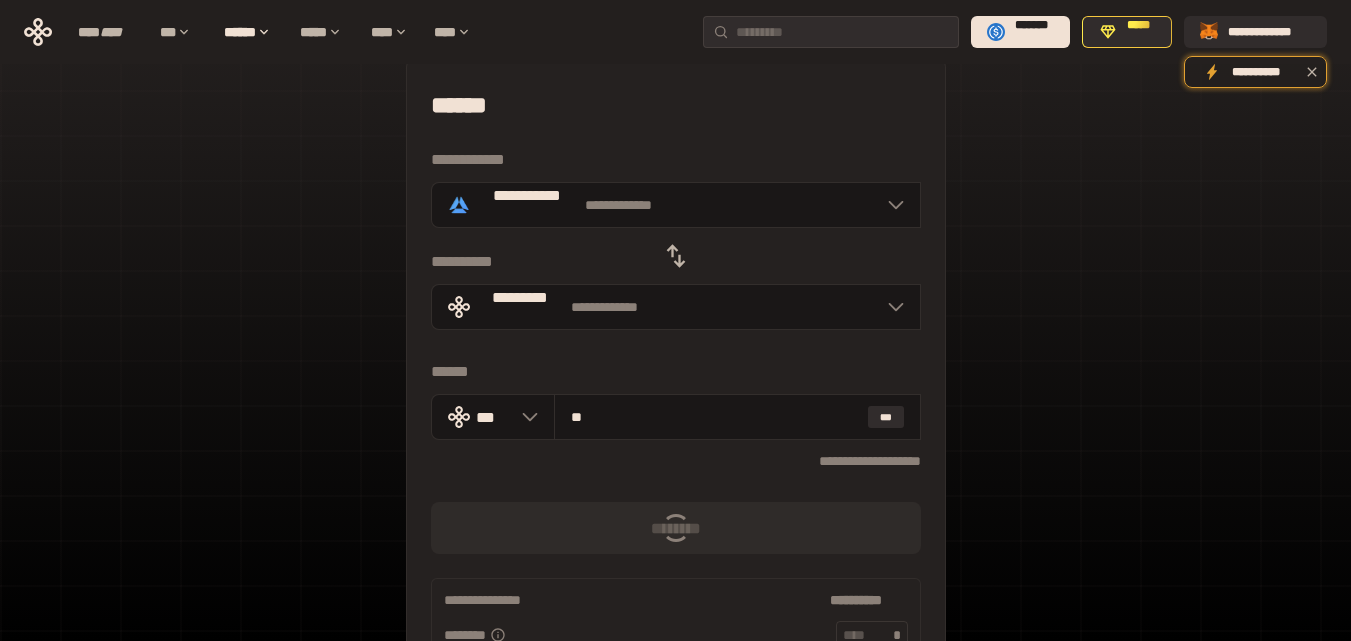 scroll, scrollTop: 0, scrollLeft: 0, axis: both 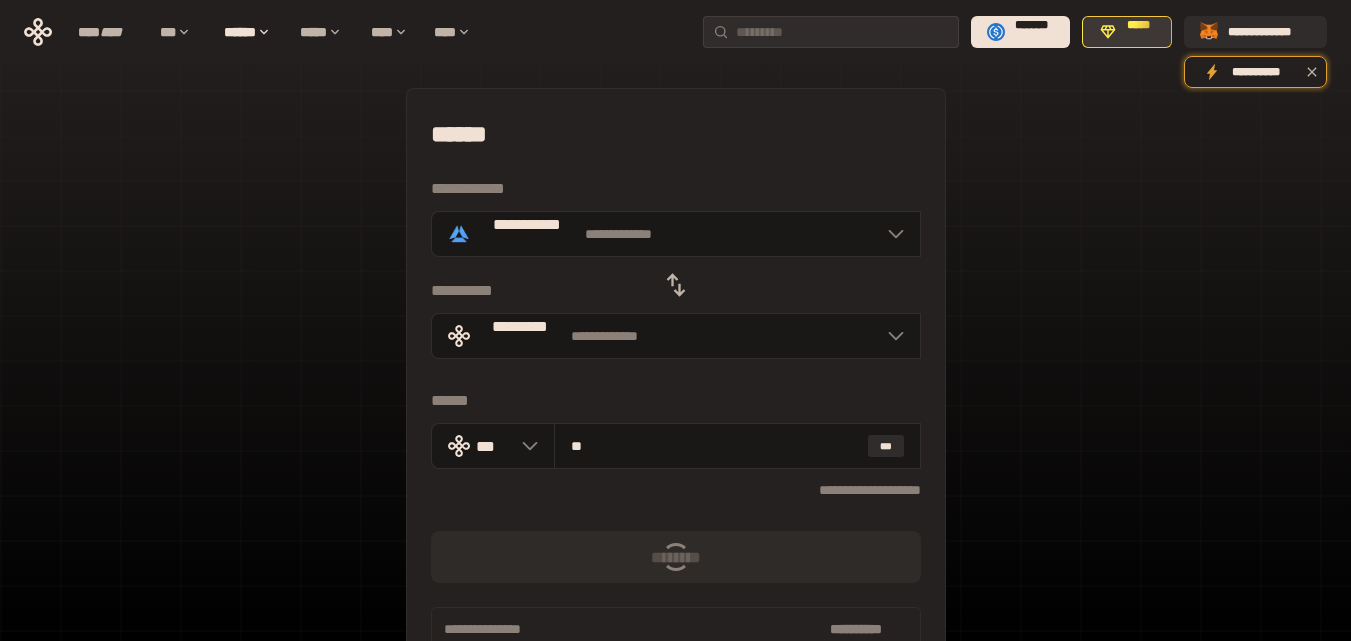 click 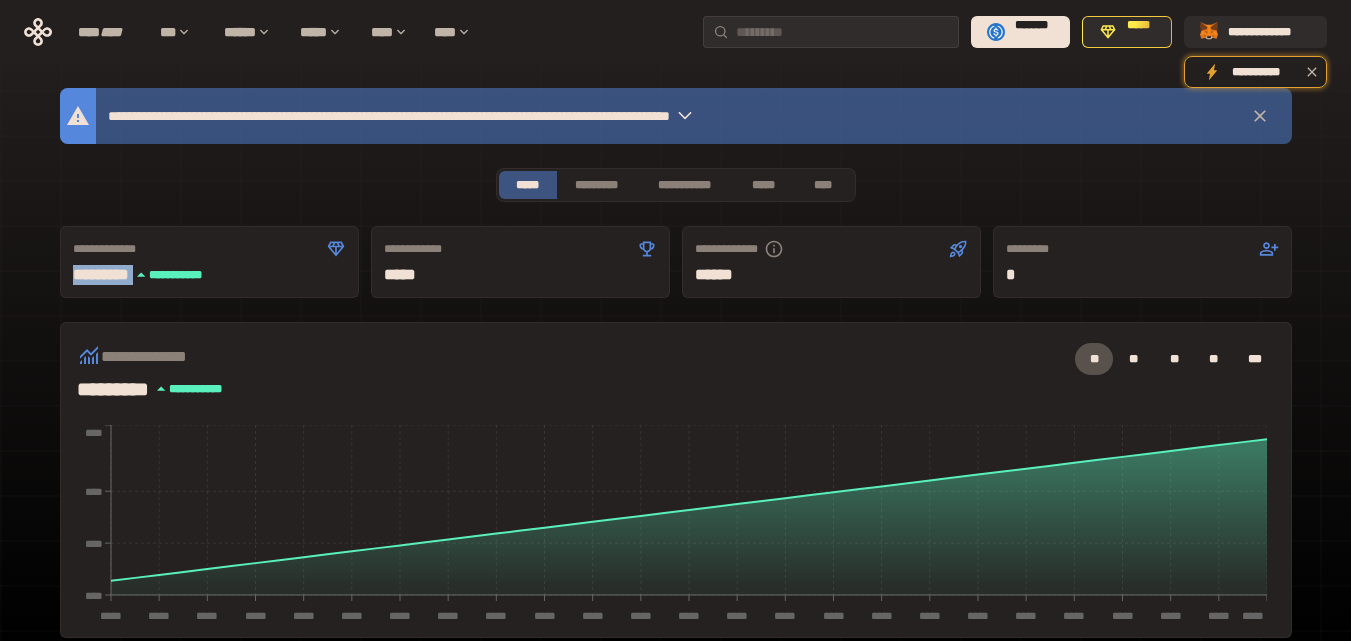 drag, startPoint x: 159, startPoint y: 275, endPoint x: 334, endPoint y: 245, distance: 177.55281 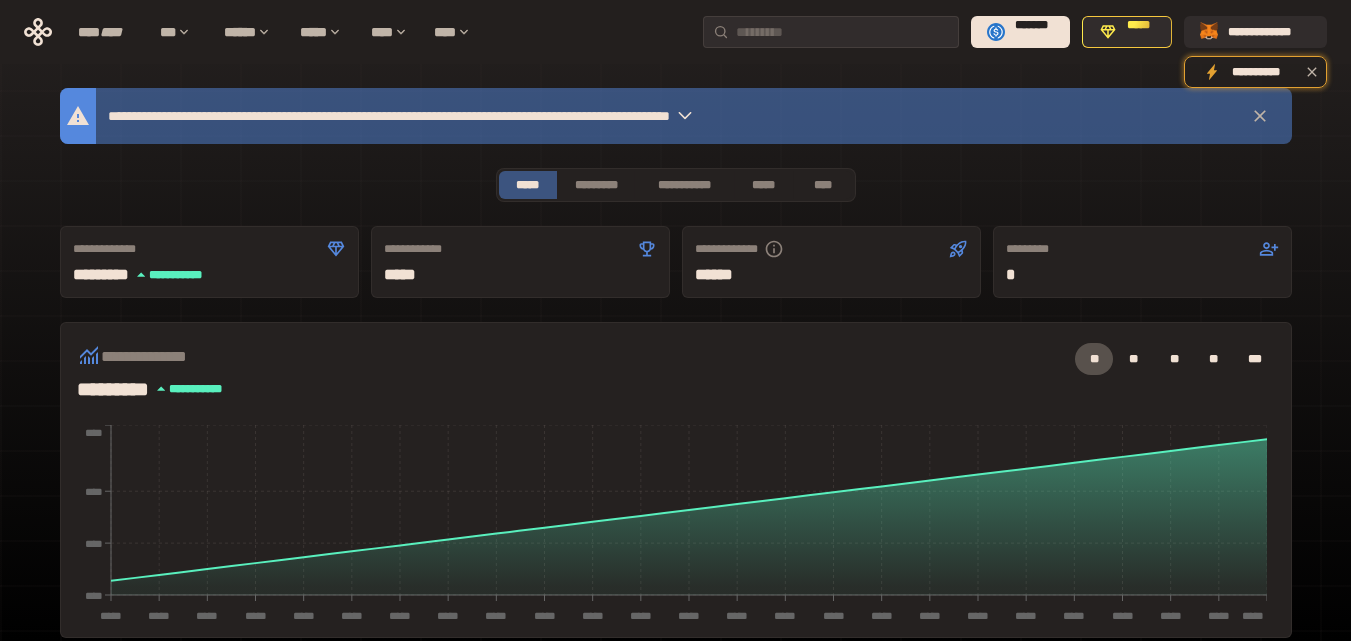 click 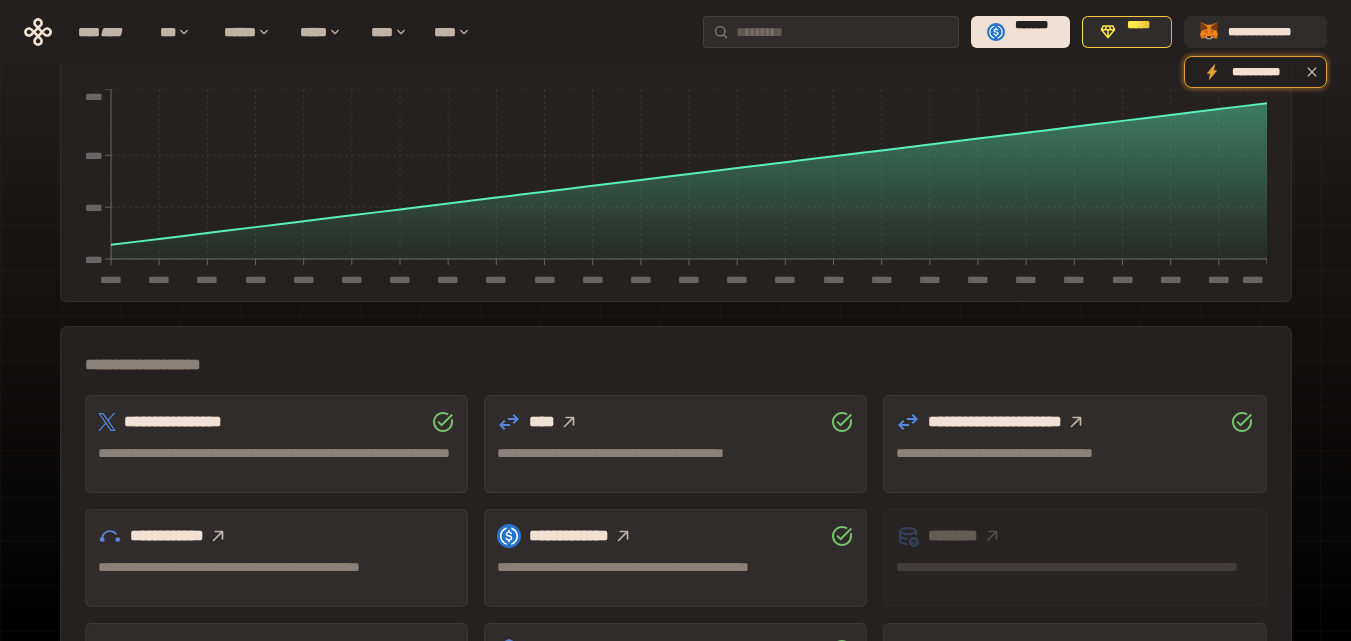 scroll, scrollTop: 647, scrollLeft: 0, axis: vertical 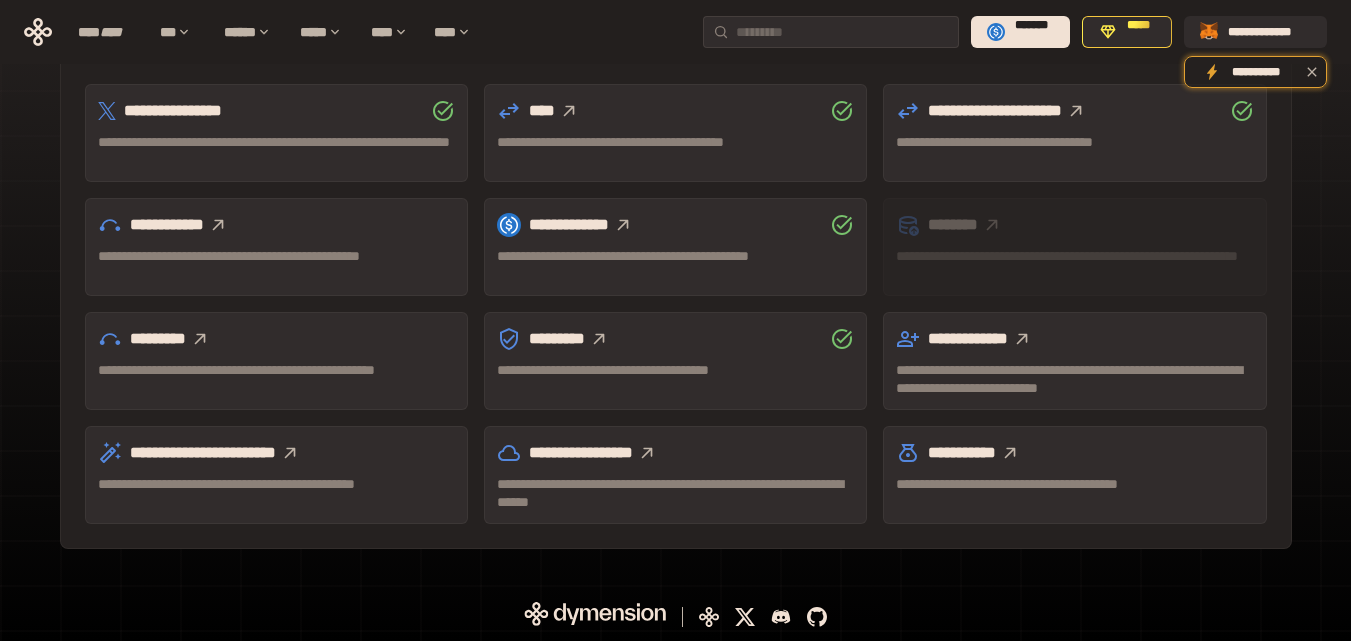 click 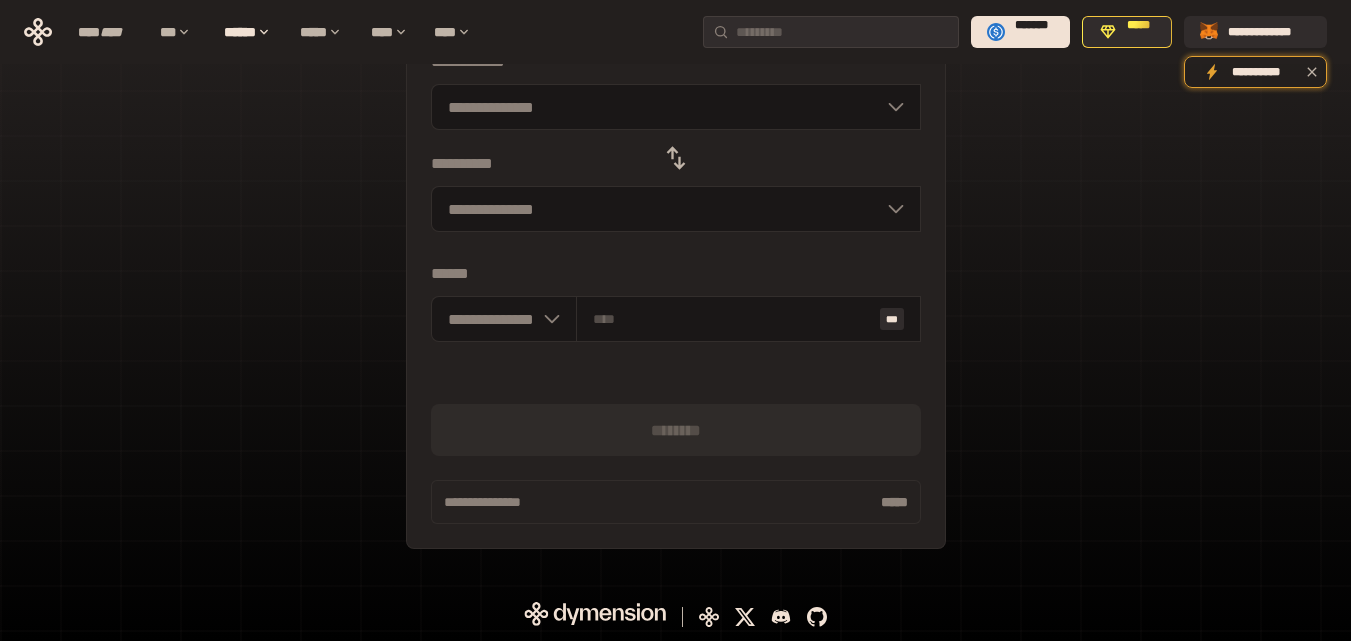 scroll, scrollTop: 233, scrollLeft: 0, axis: vertical 